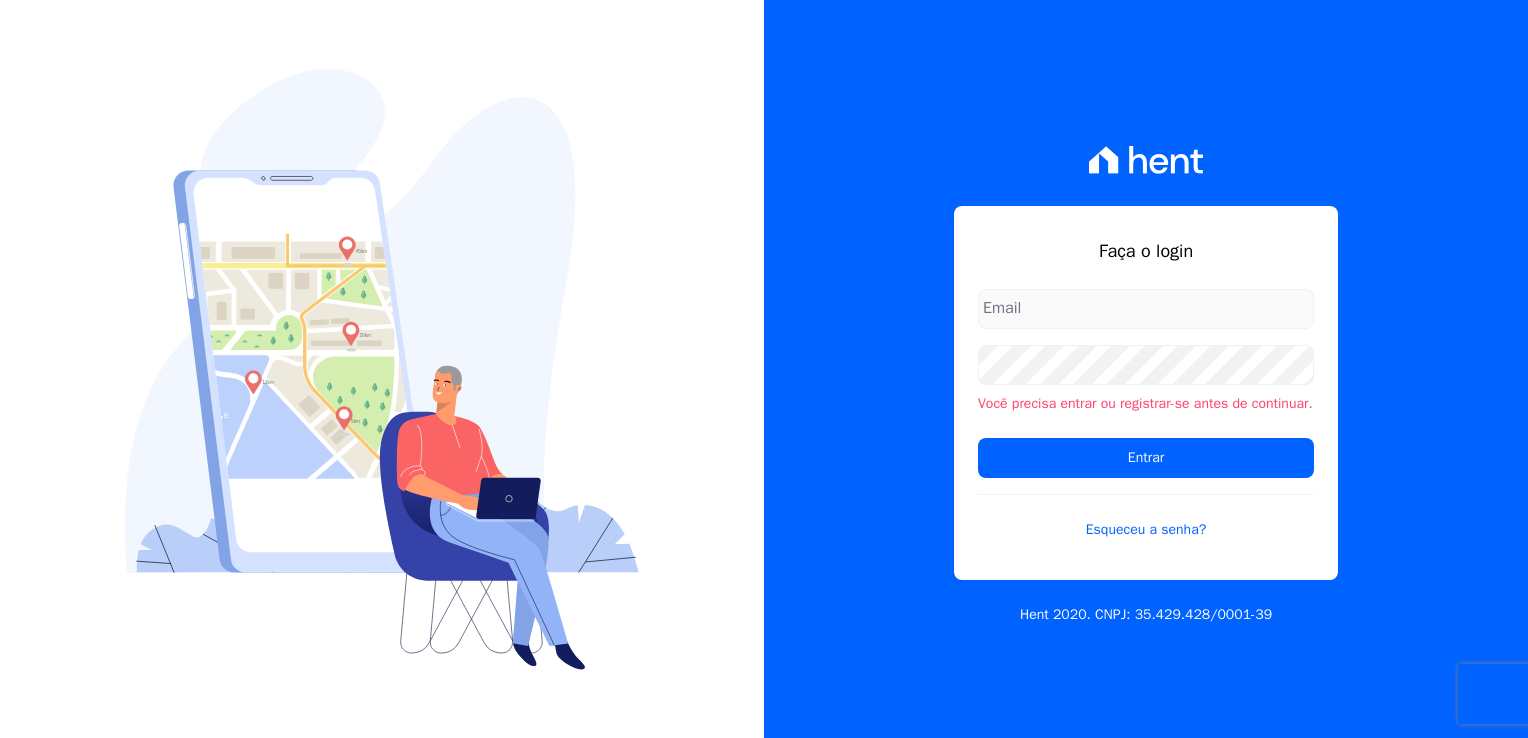 scroll, scrollTop: 0, scrollLeft: 0, axis: both 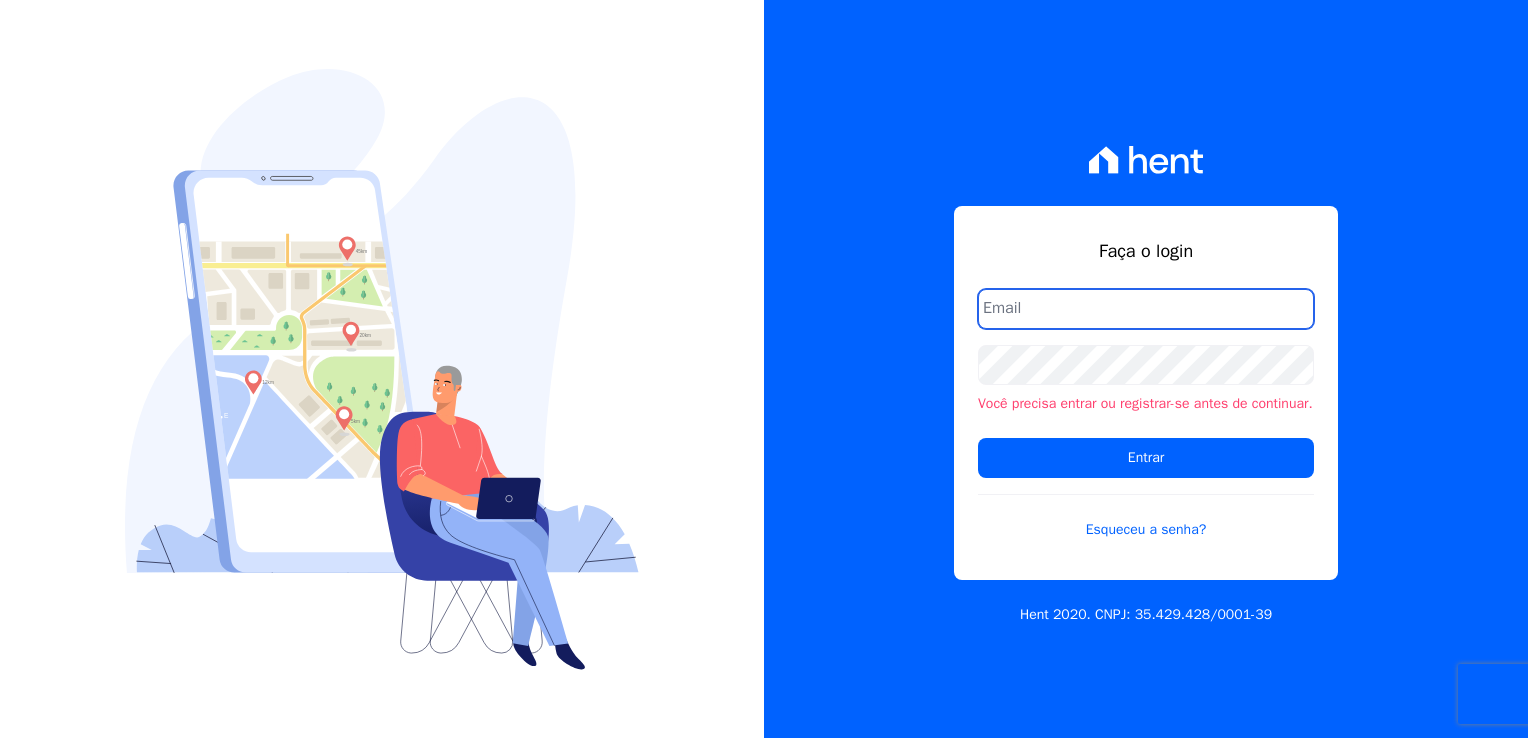 paste on "[EMAIL]" 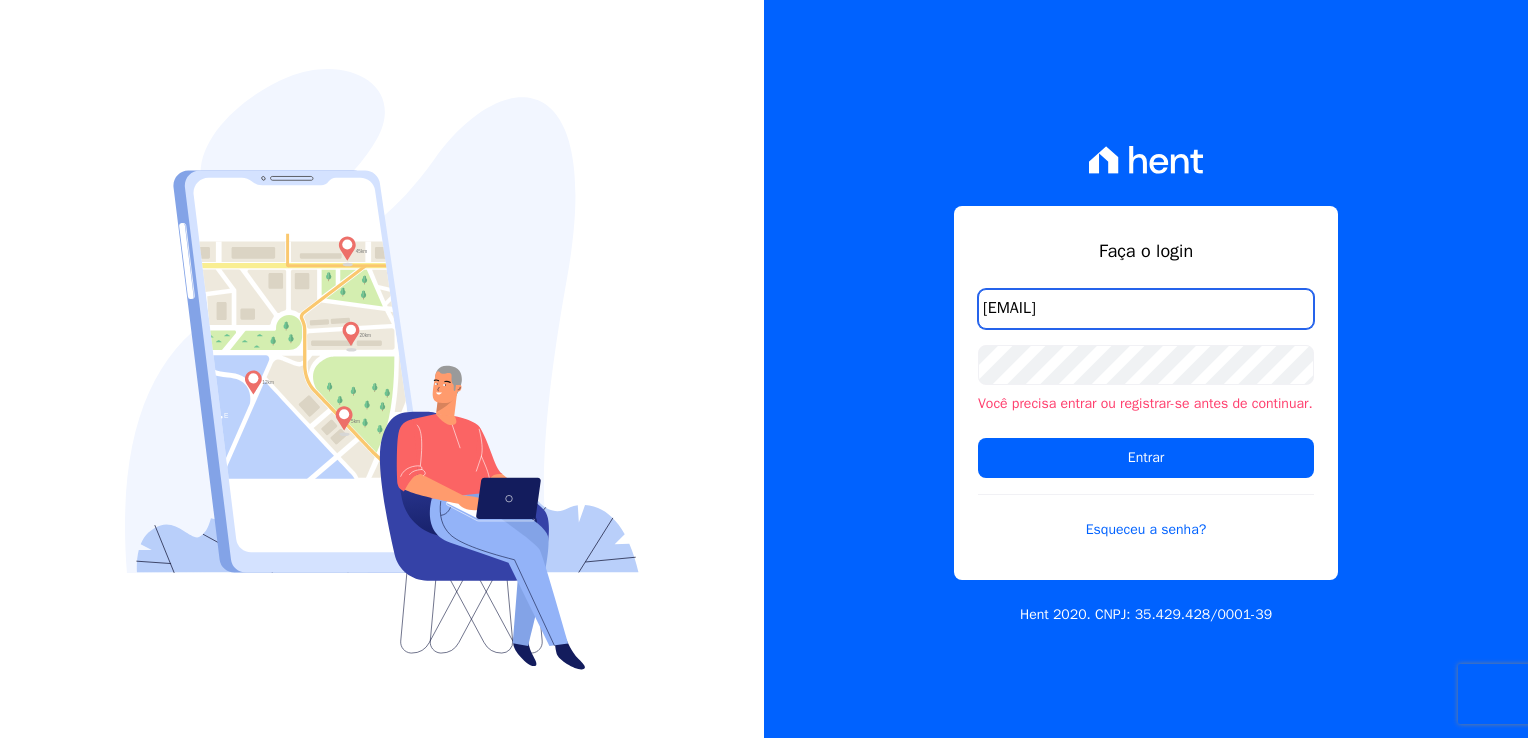 type on "[EMAIL]" 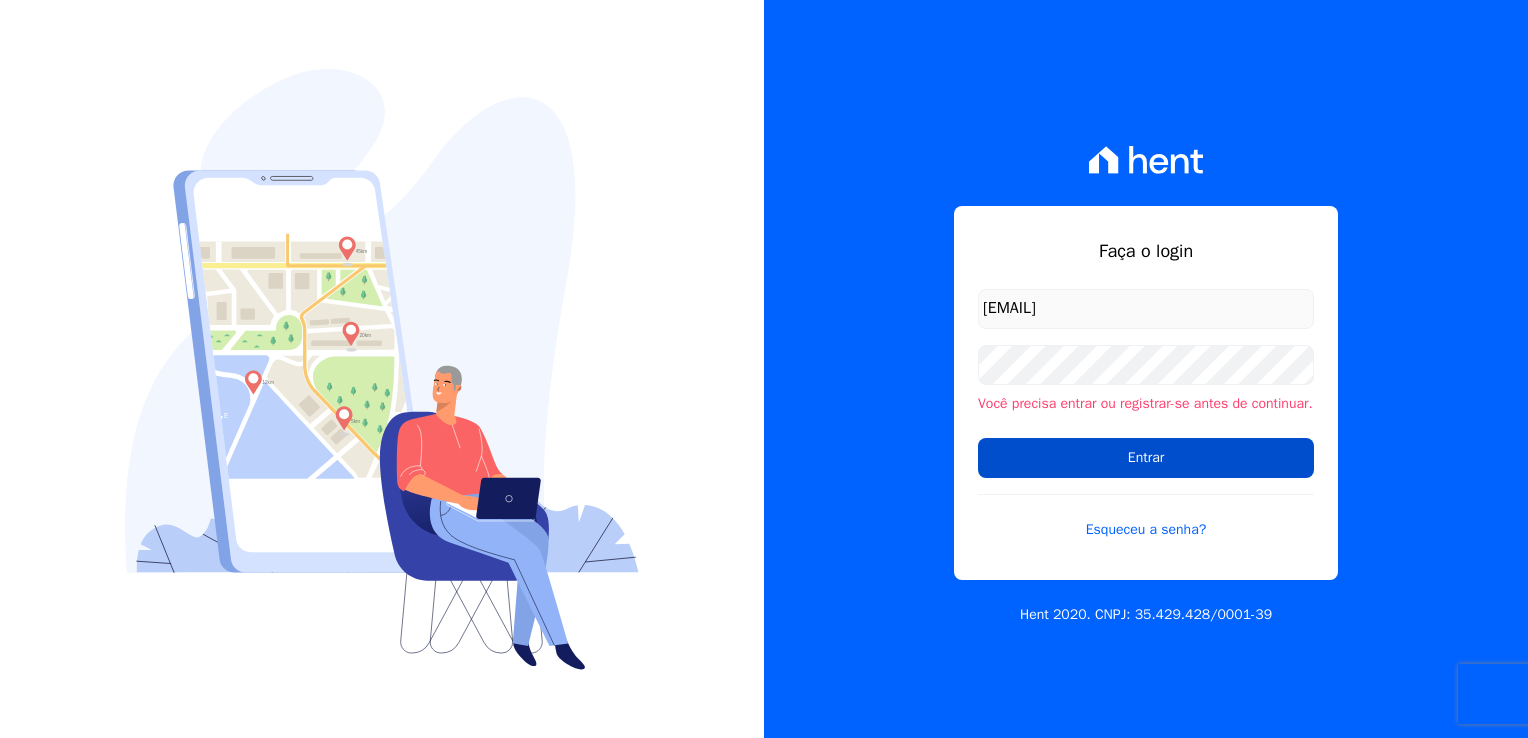 click on "Entrar" at bounding box center [1146, 458] 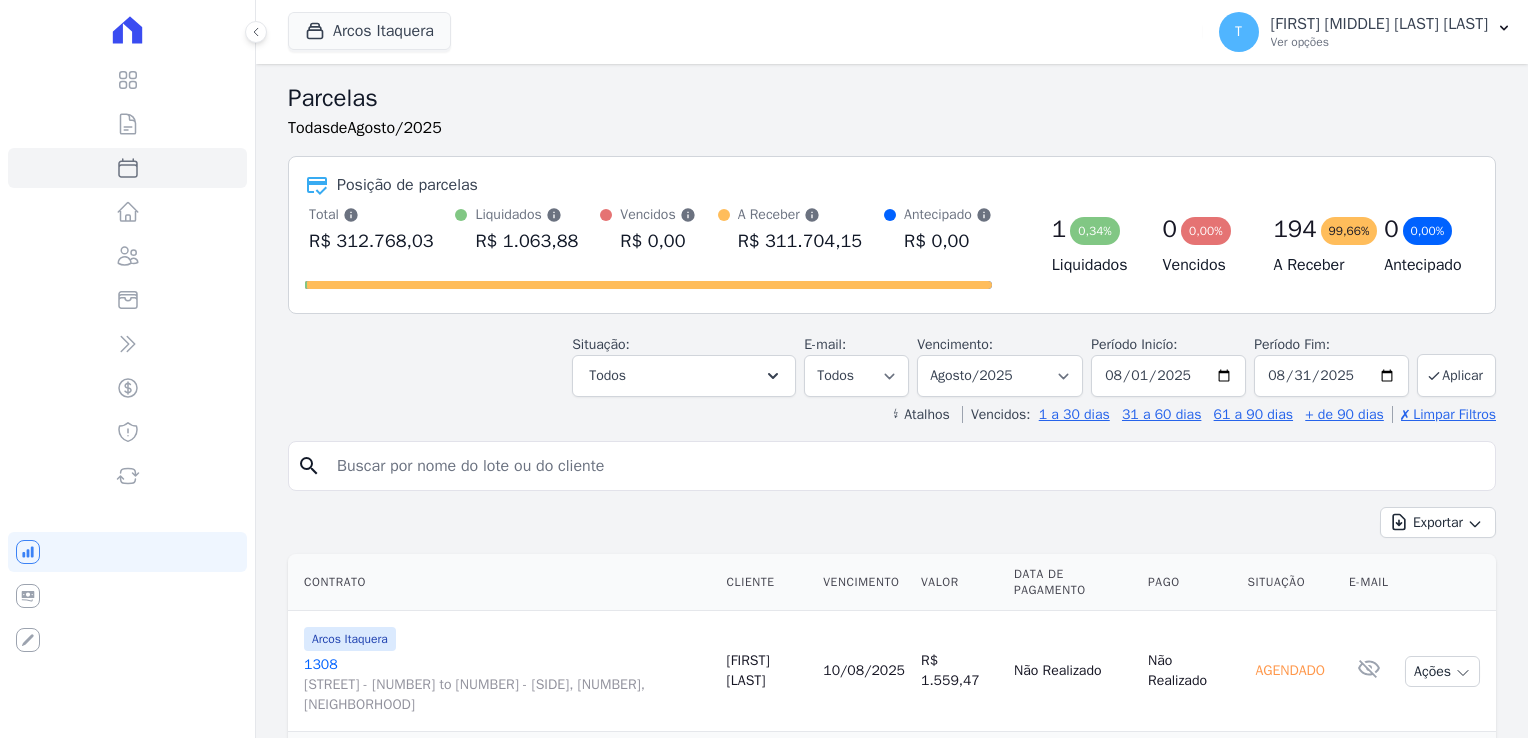 select 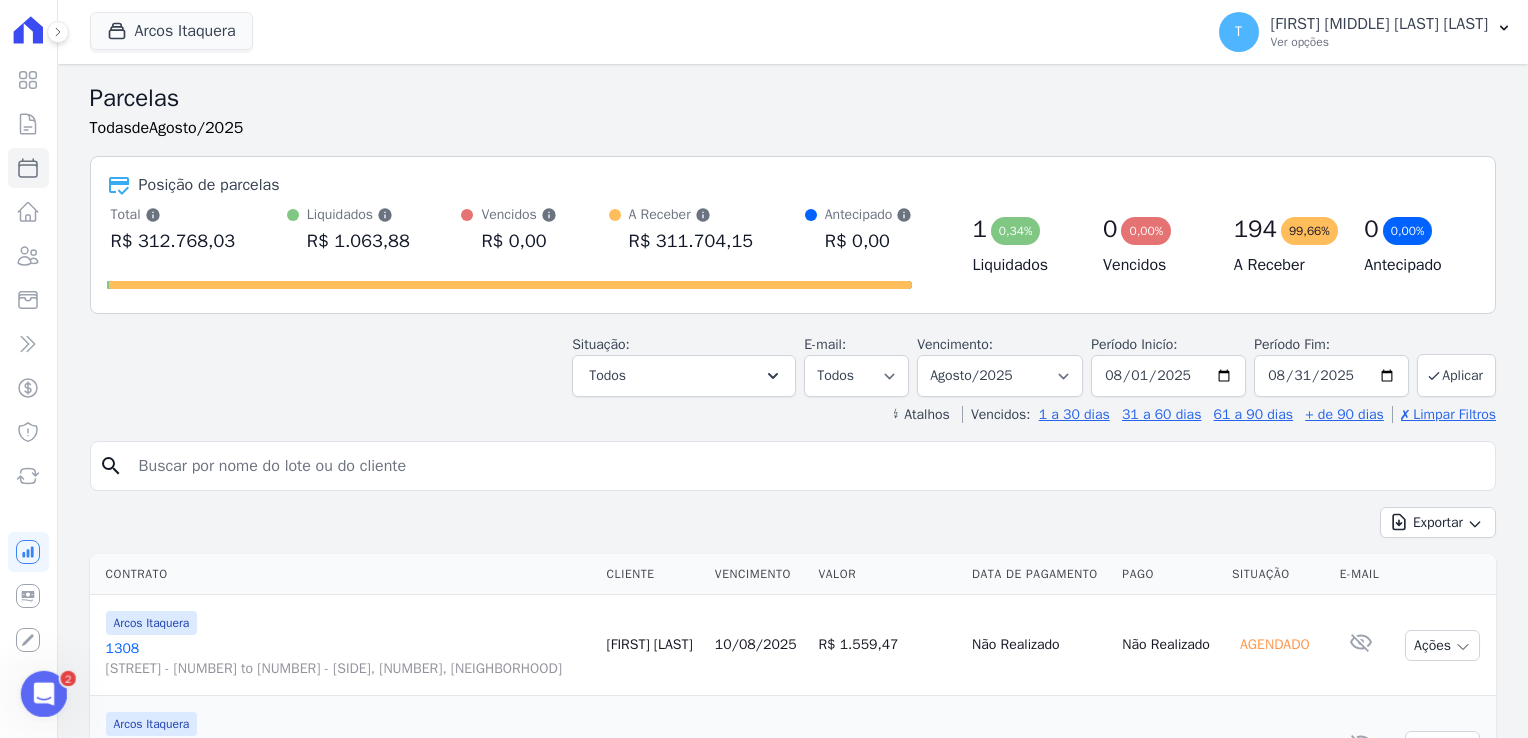 scroll, scrollTop: 0, scrollLeft: 0, axis: both 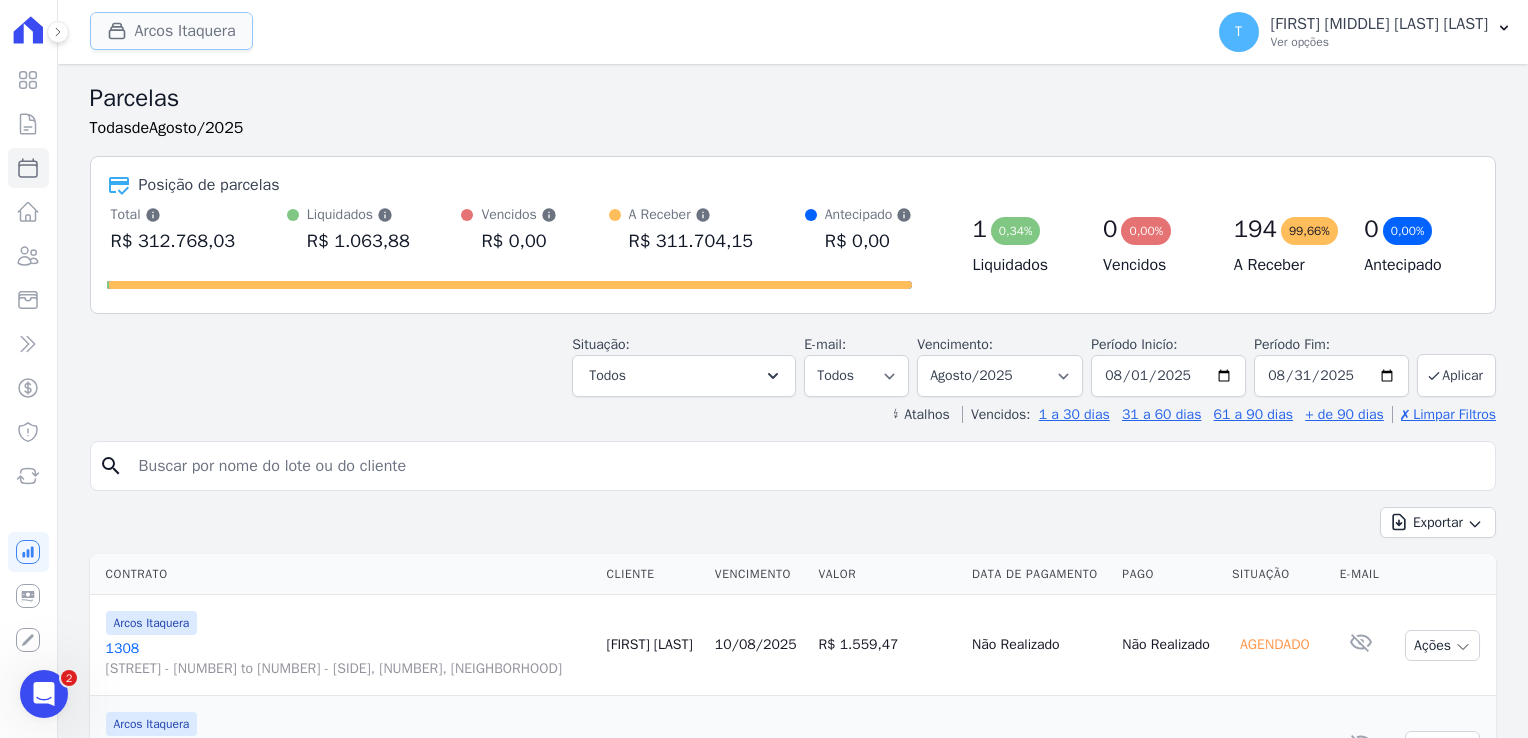click on "Arcos Itaquera" at bounding box center (171, 31) 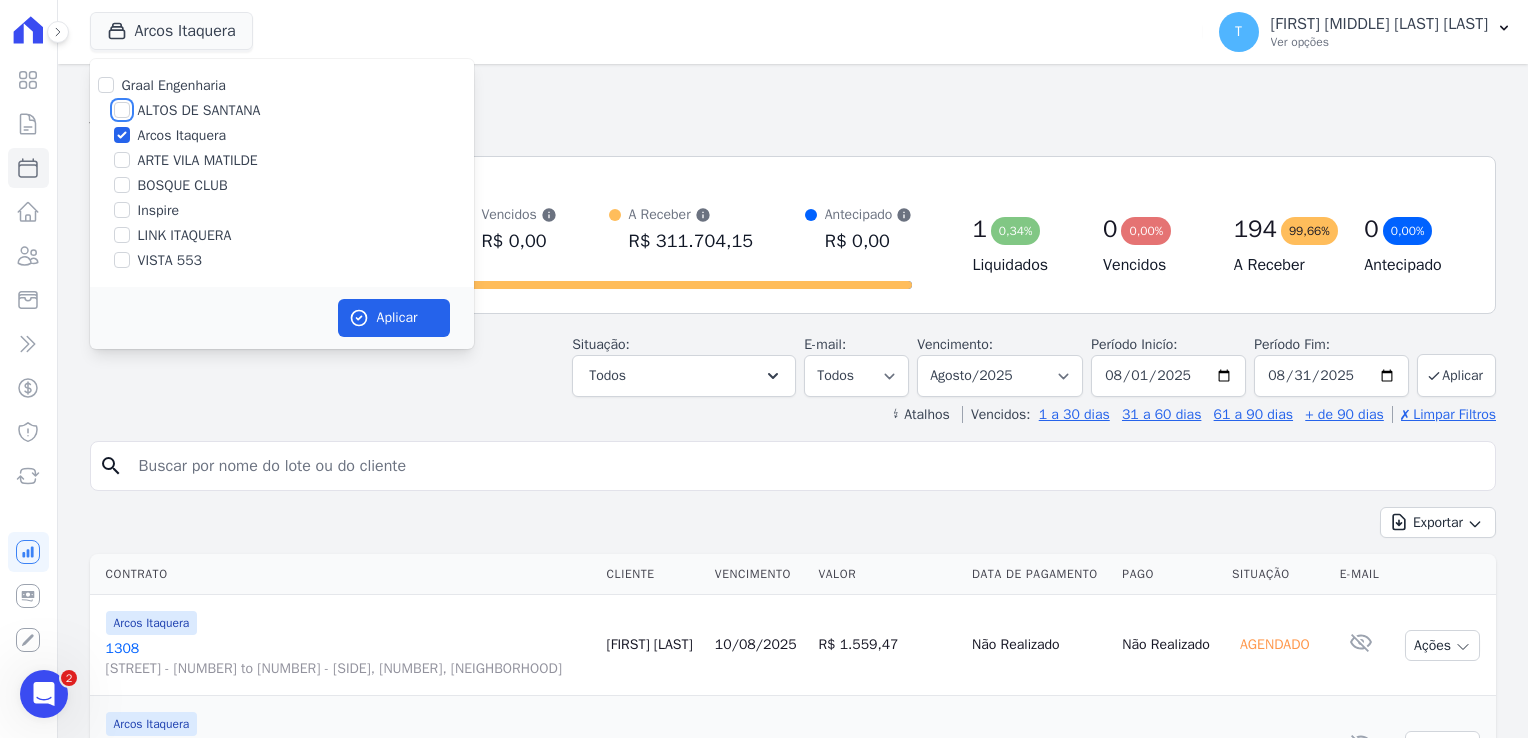 click on "ALTOS DE SANTANA" at bounding box center [122, 110] 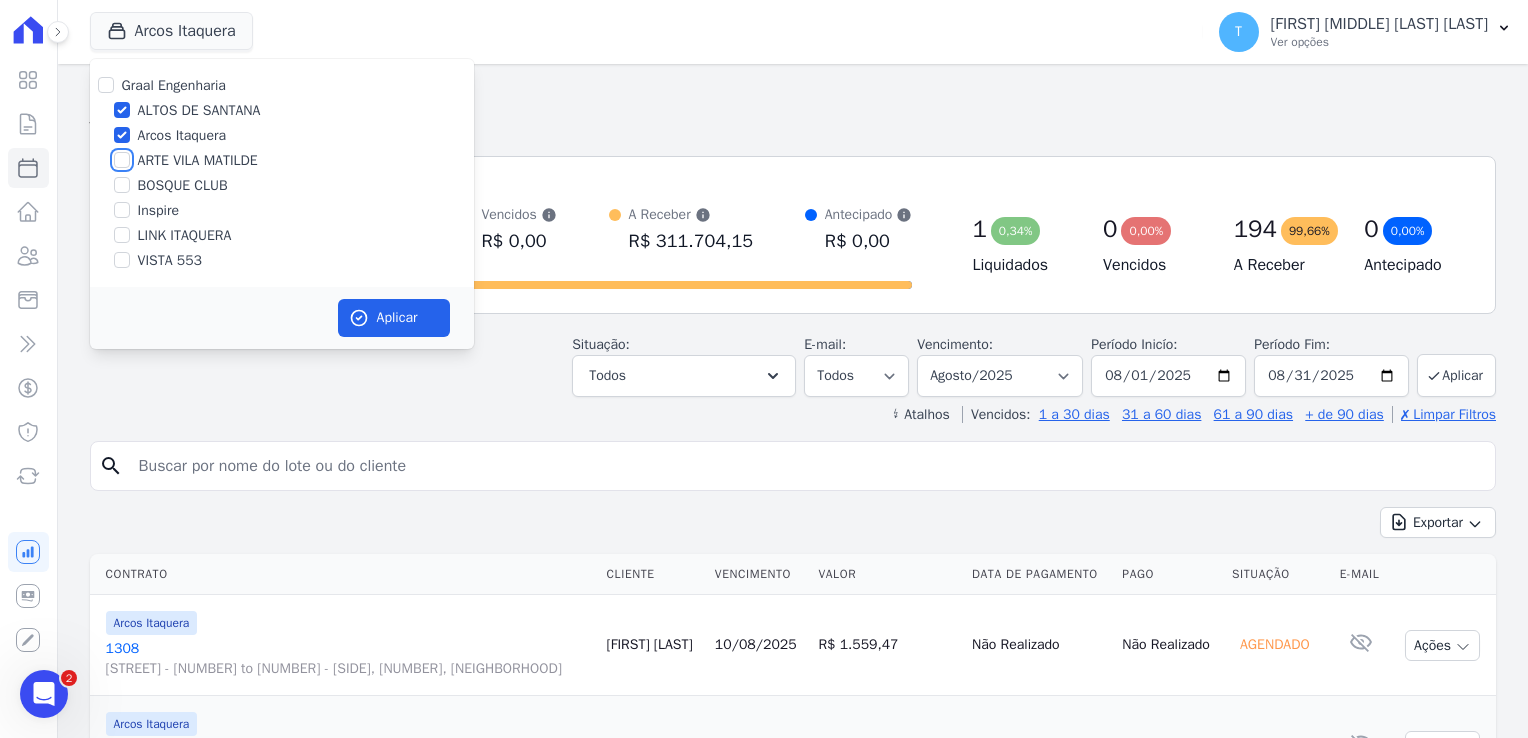 click on "ARTE VILA MATILDE" at bounding box center [122, 160] 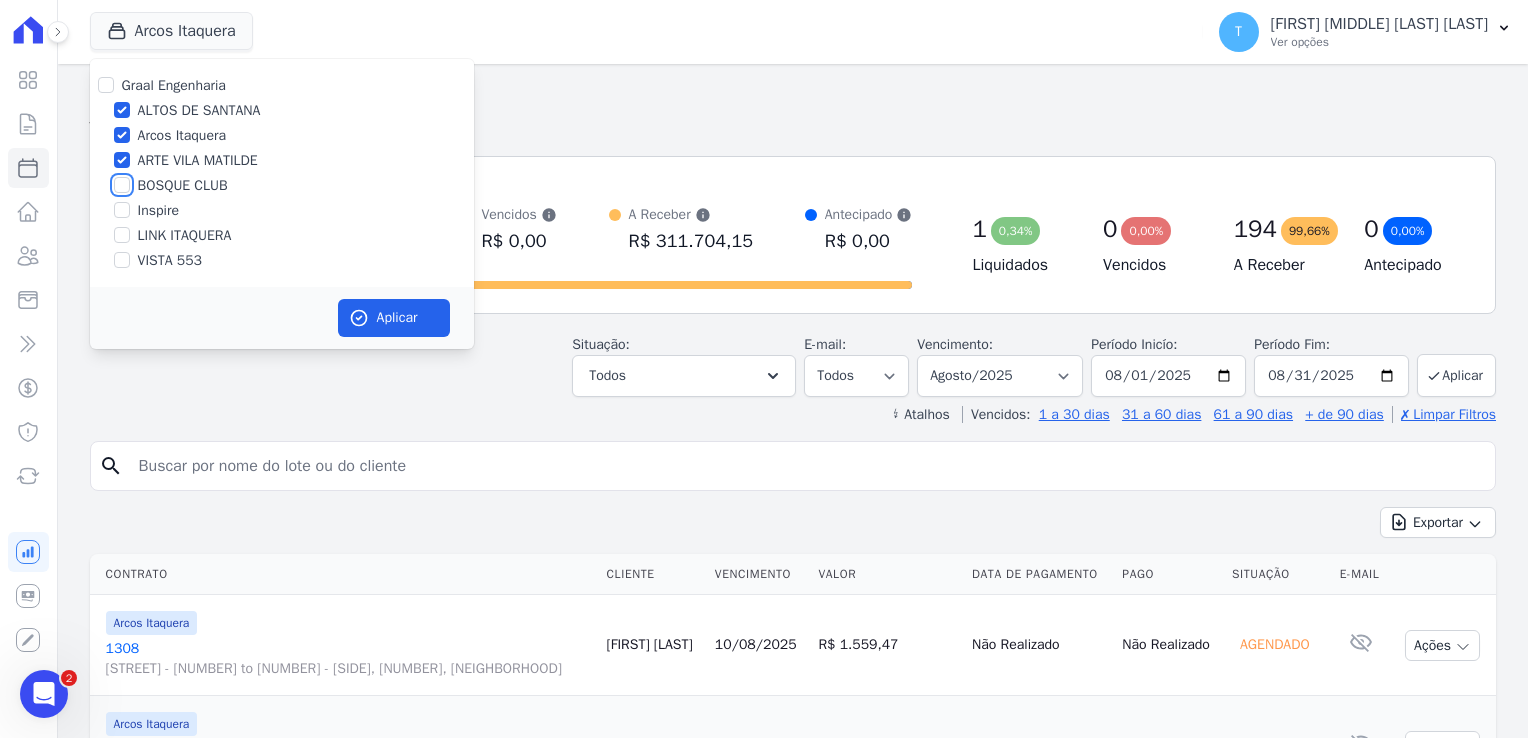 click on "BOSQUE CLUB" at bounding box center [122, 185] 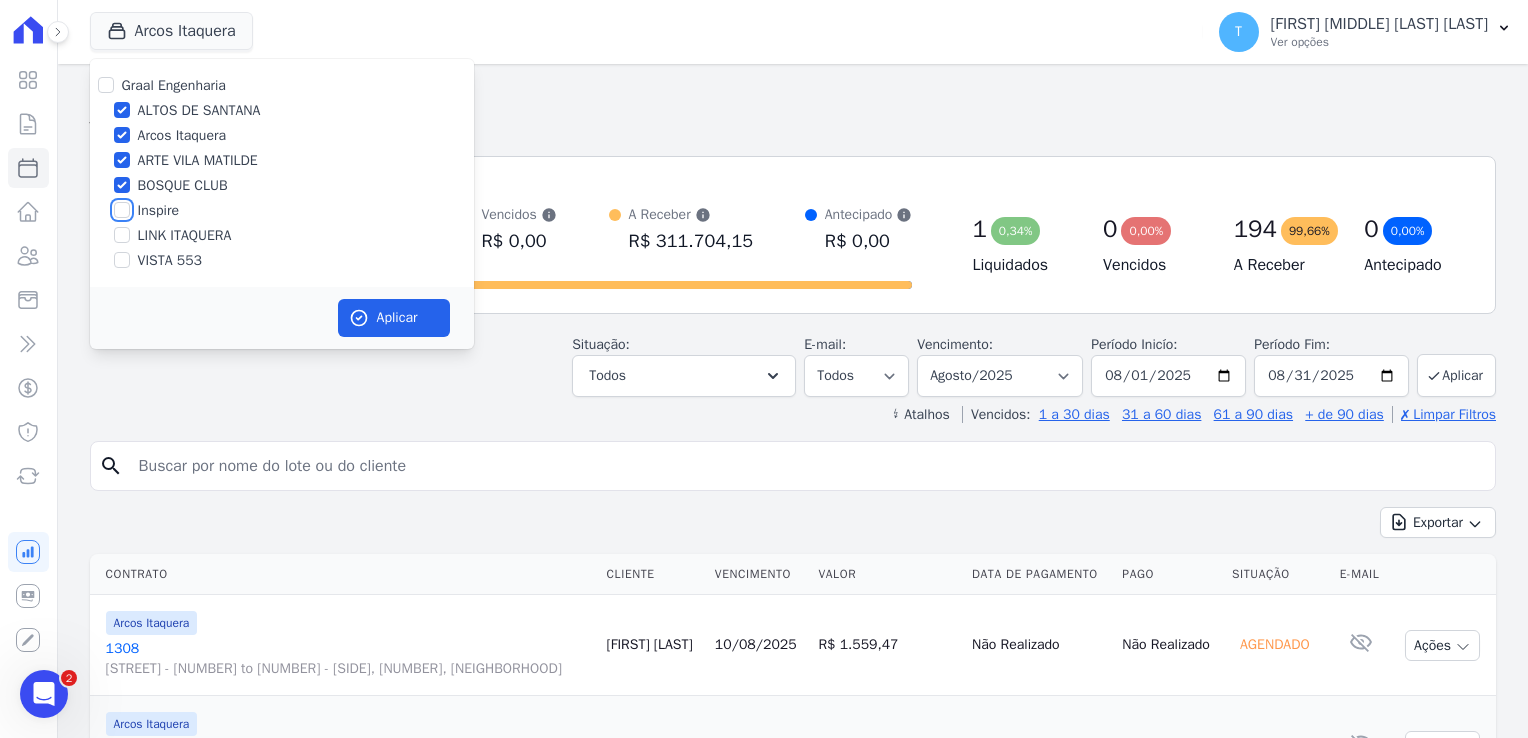 click on "Inspire" at bounding box center (122, 210) 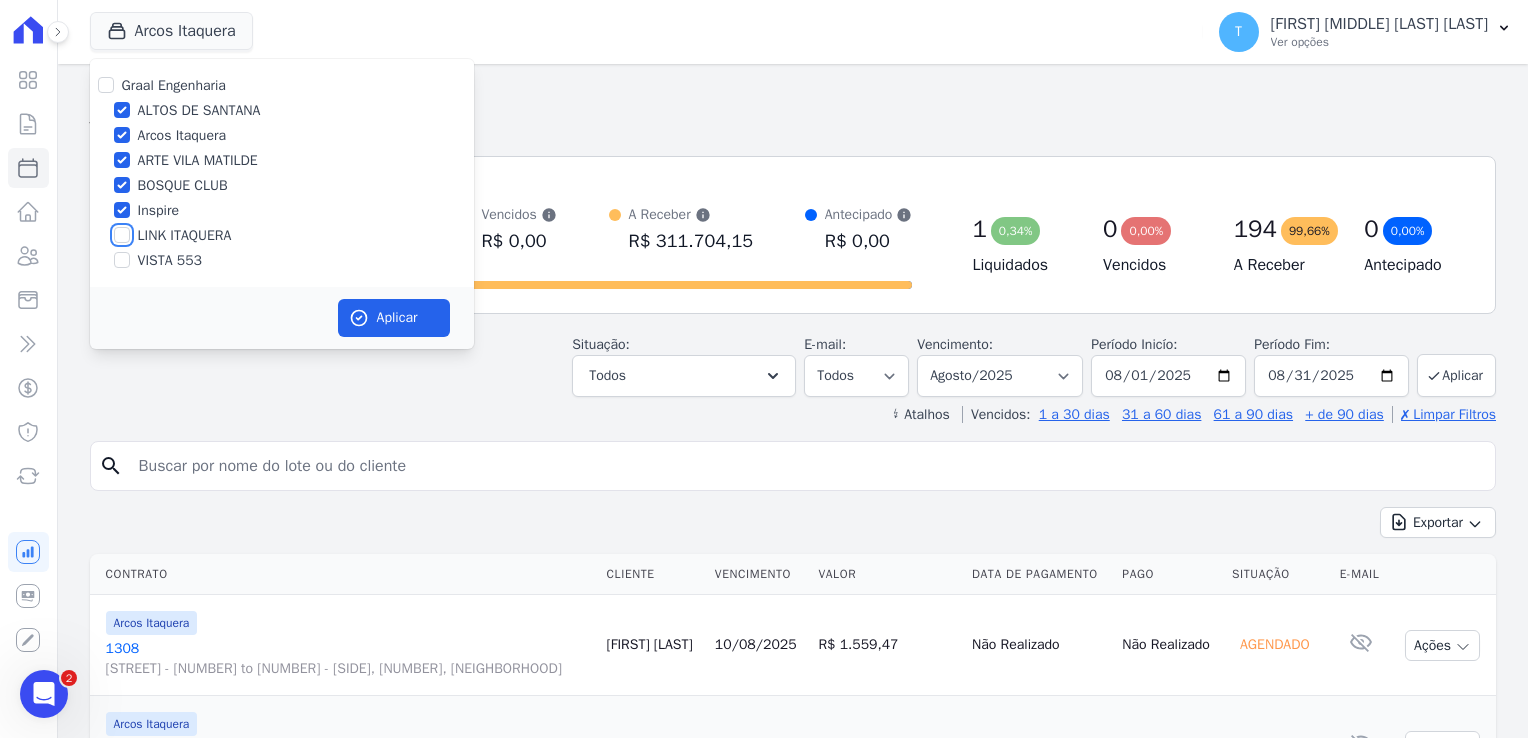 click on "LINK ITAQUERA" at bounding box center [122, 235] 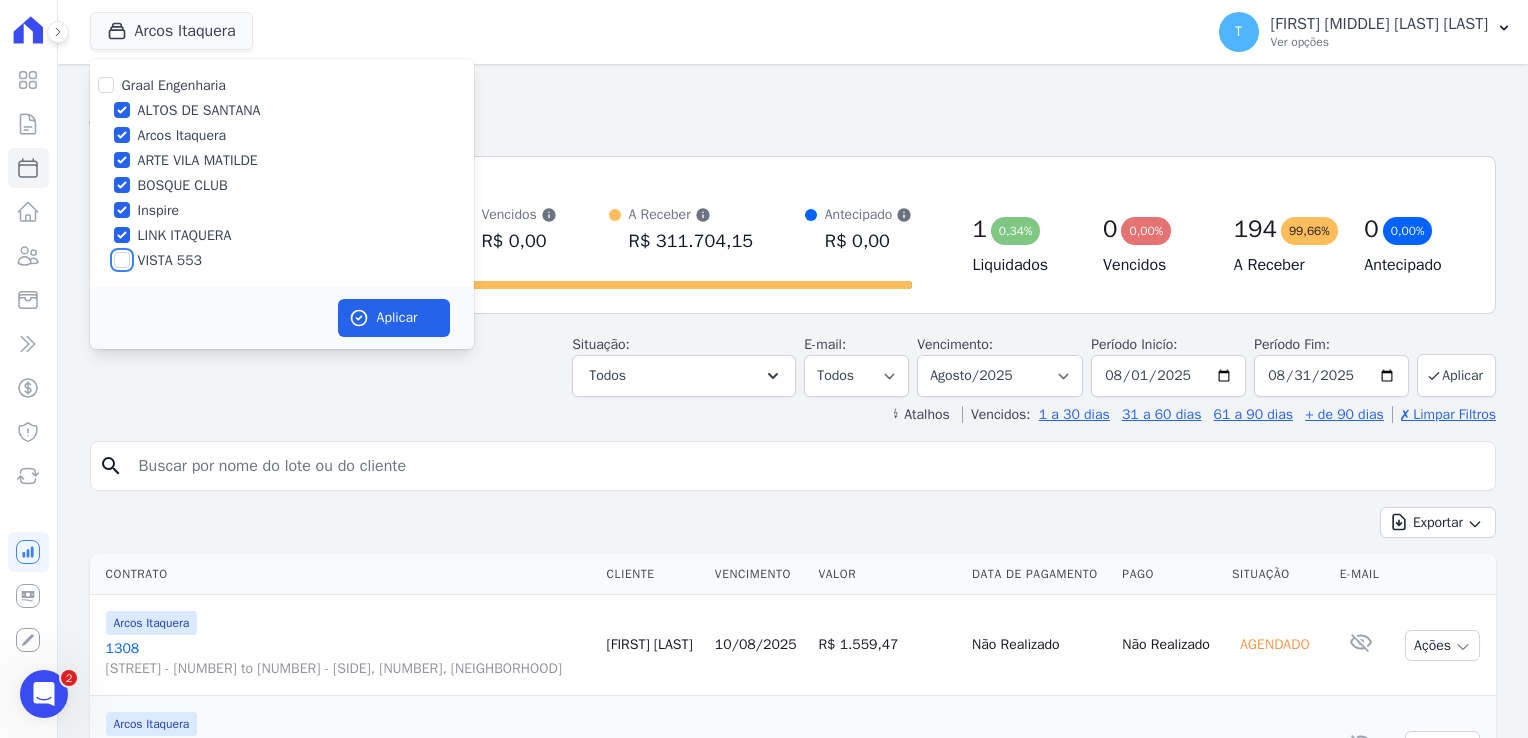 click on "VISTA 553" at bounding box center [122, 260] 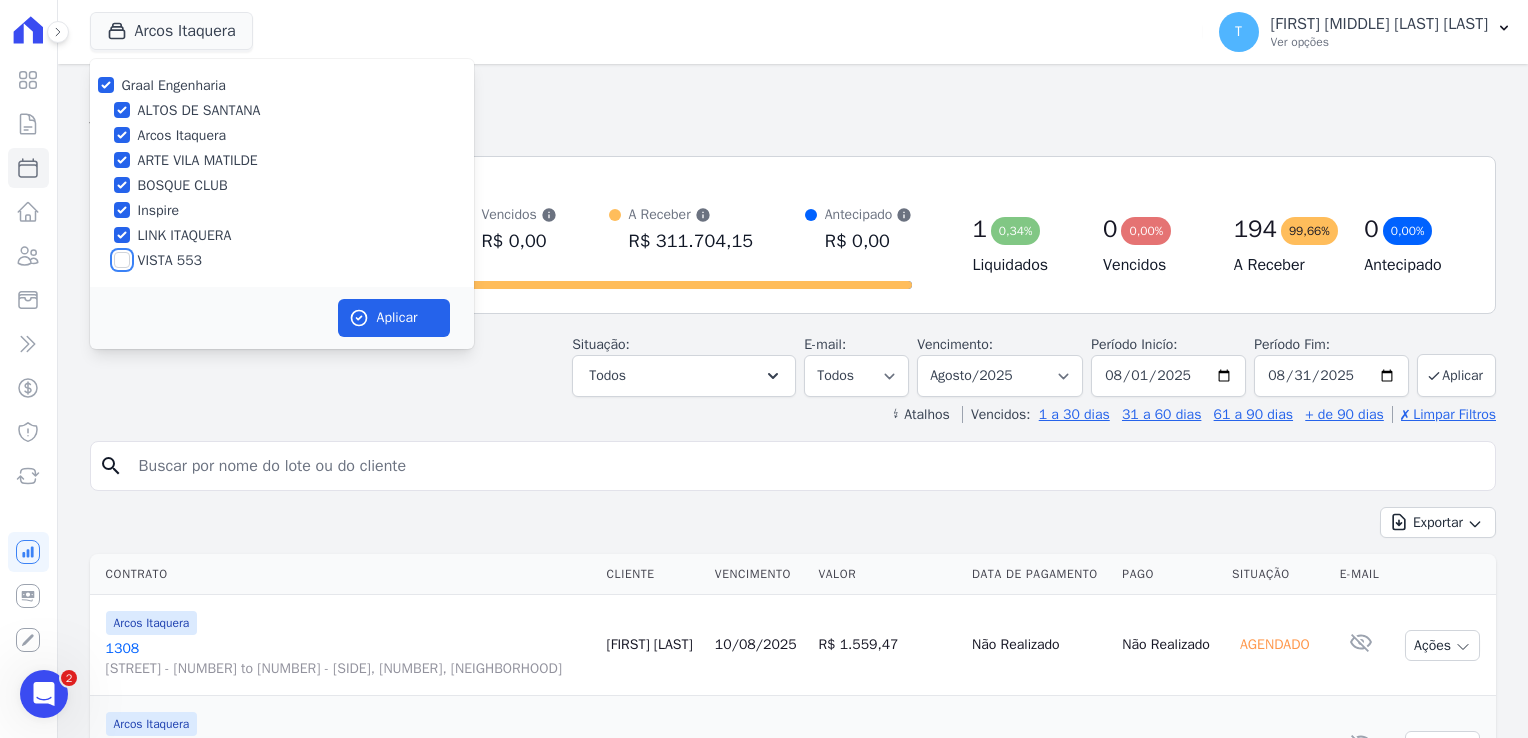 checkbox on "true" 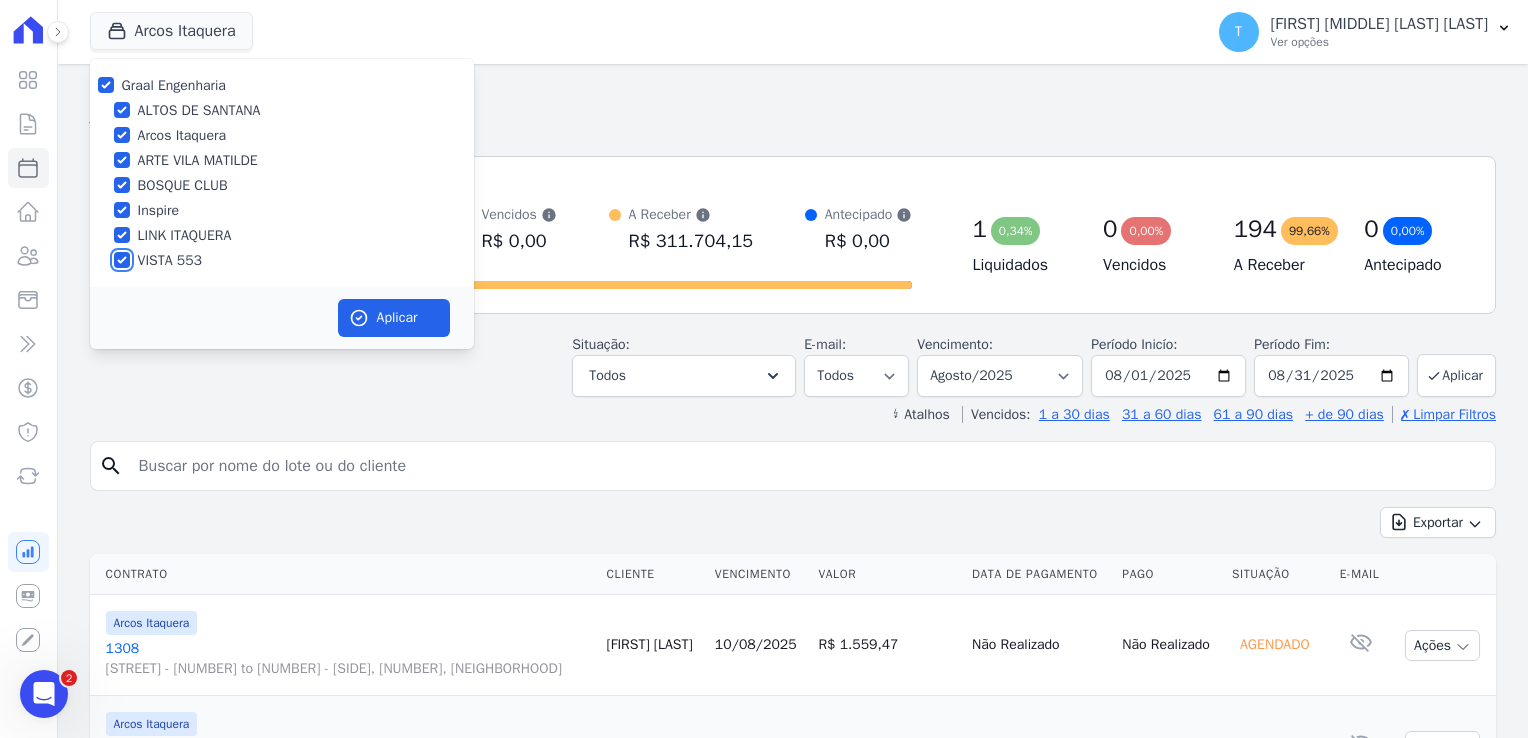 checkbox on "true" 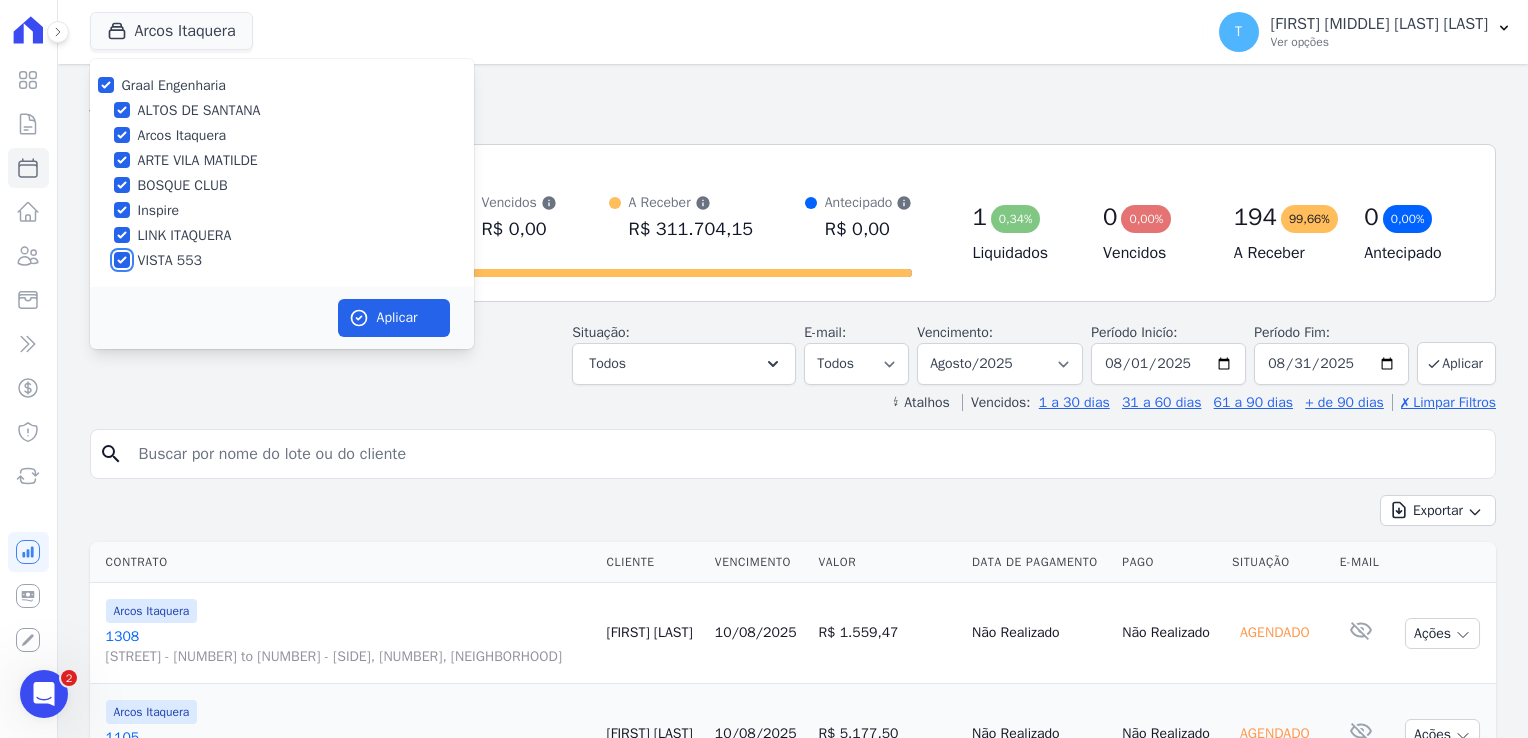 scroll, scrollTop: 0, scrollLeft: 0, axis: both 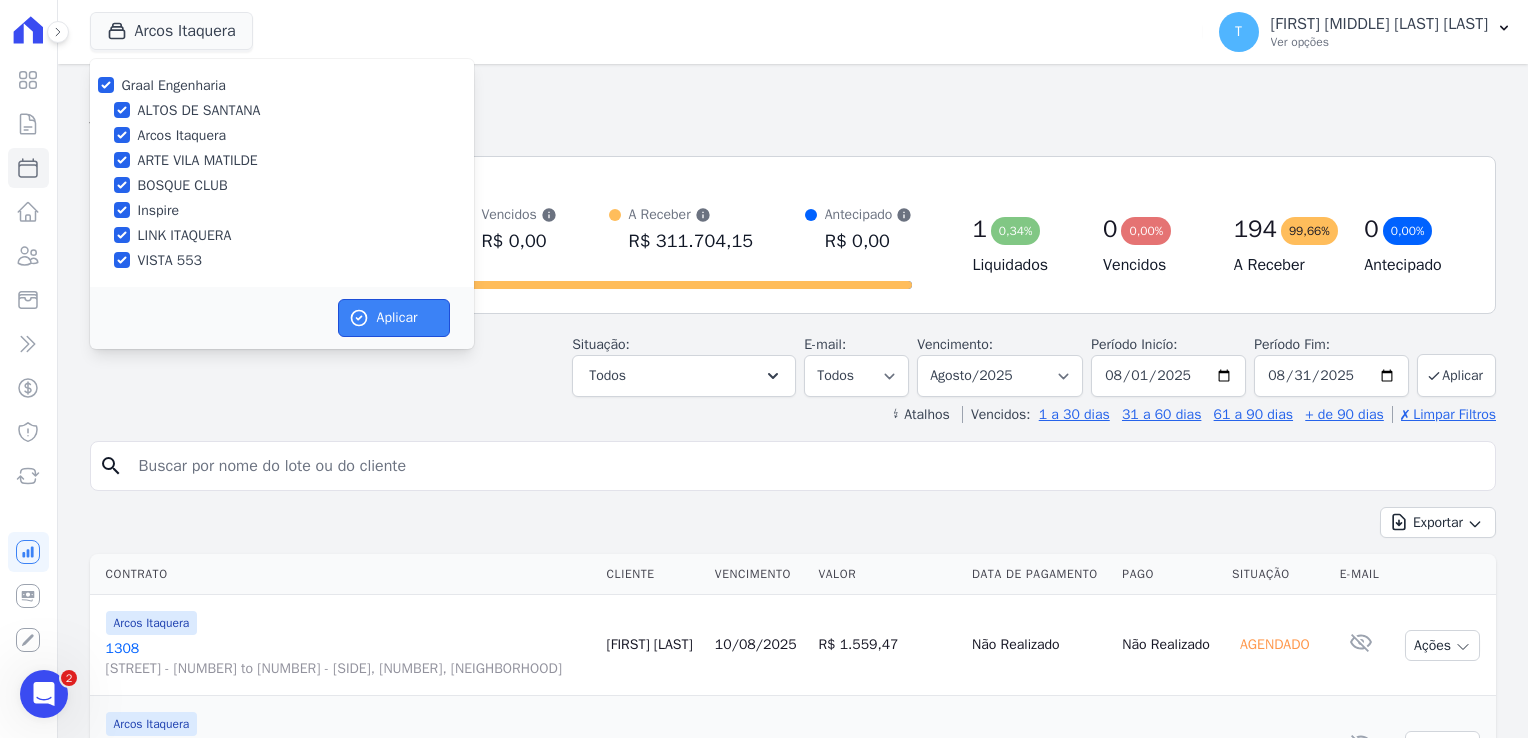 click on "Aplicar" at bounding box center (394, 318) 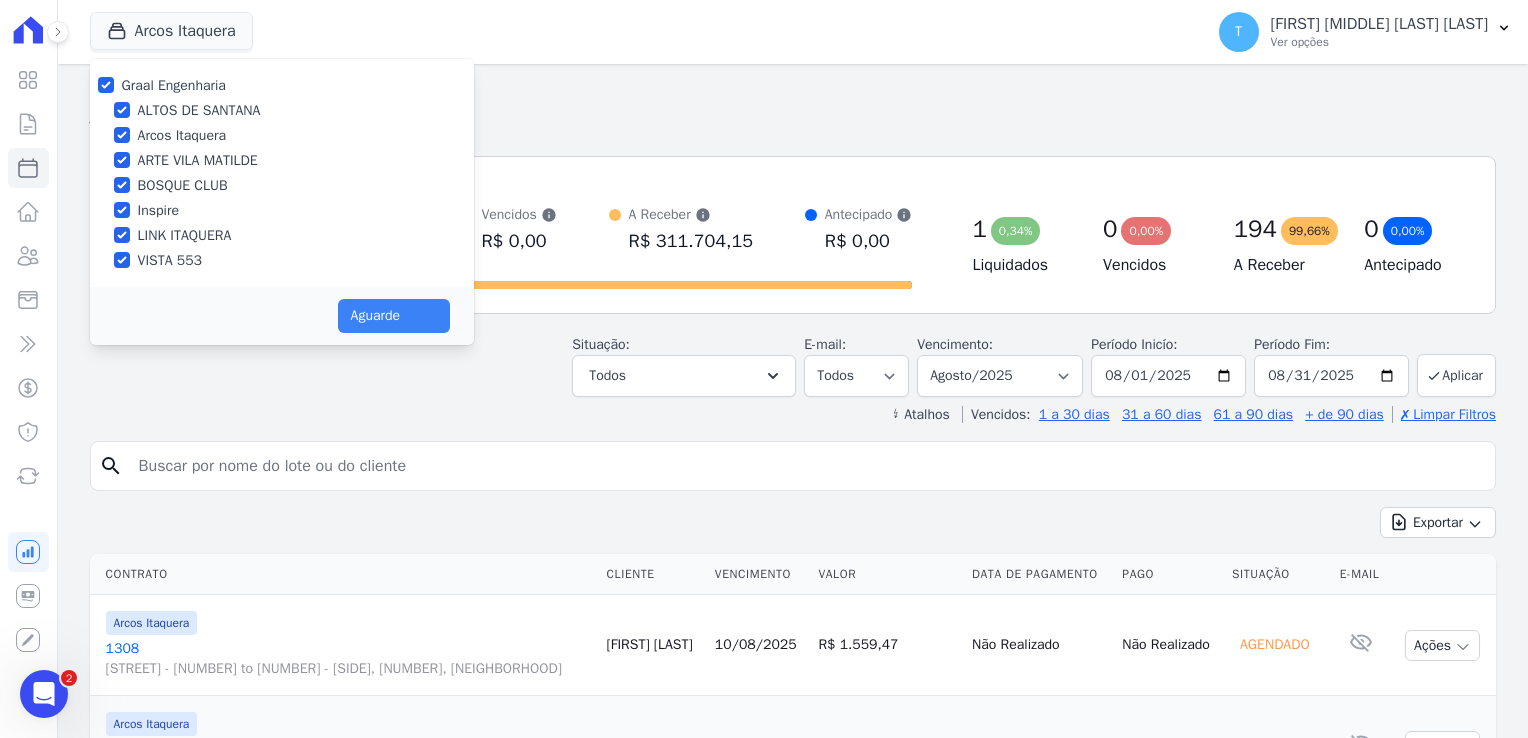 select 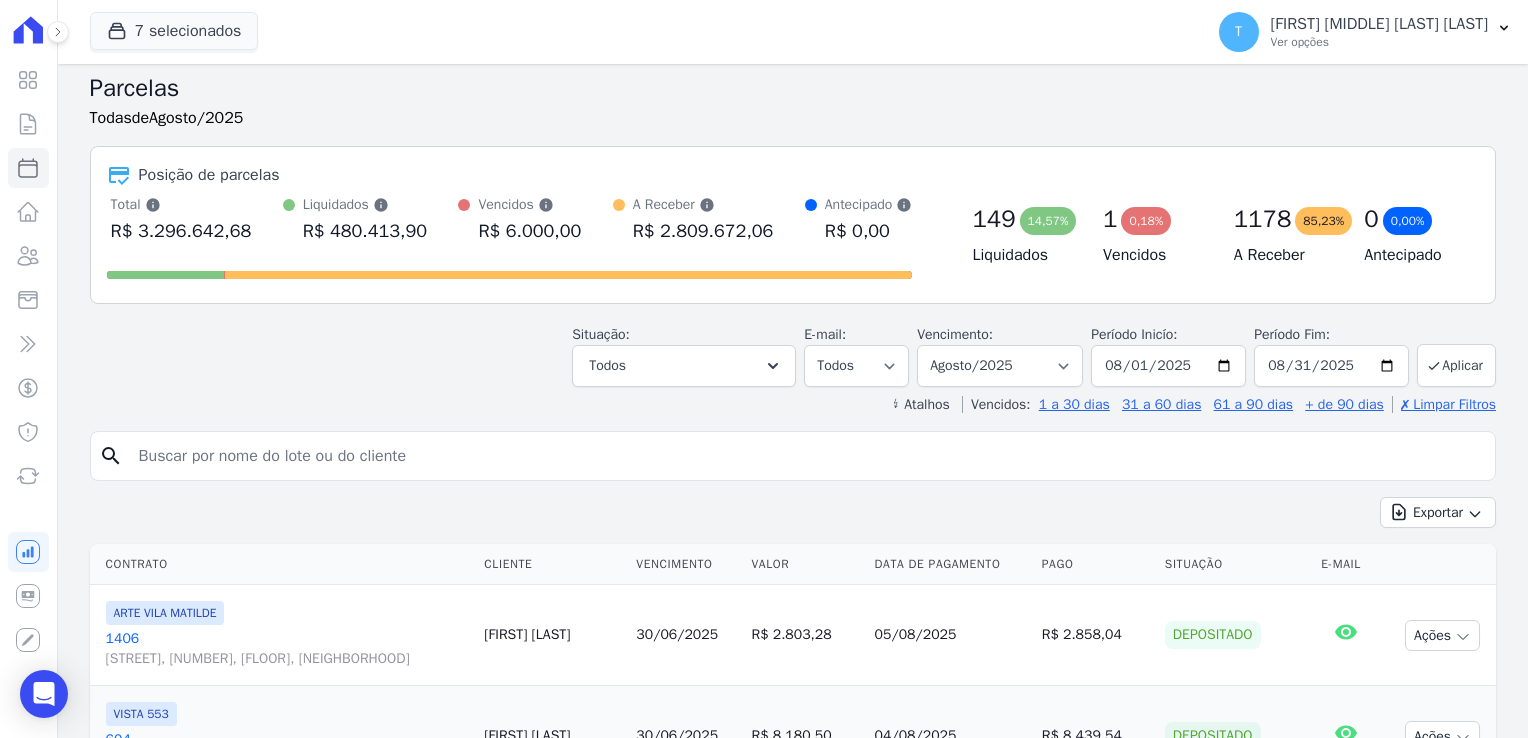 scroll, scrollTop: 0, scrollLeft: 0, axis: both 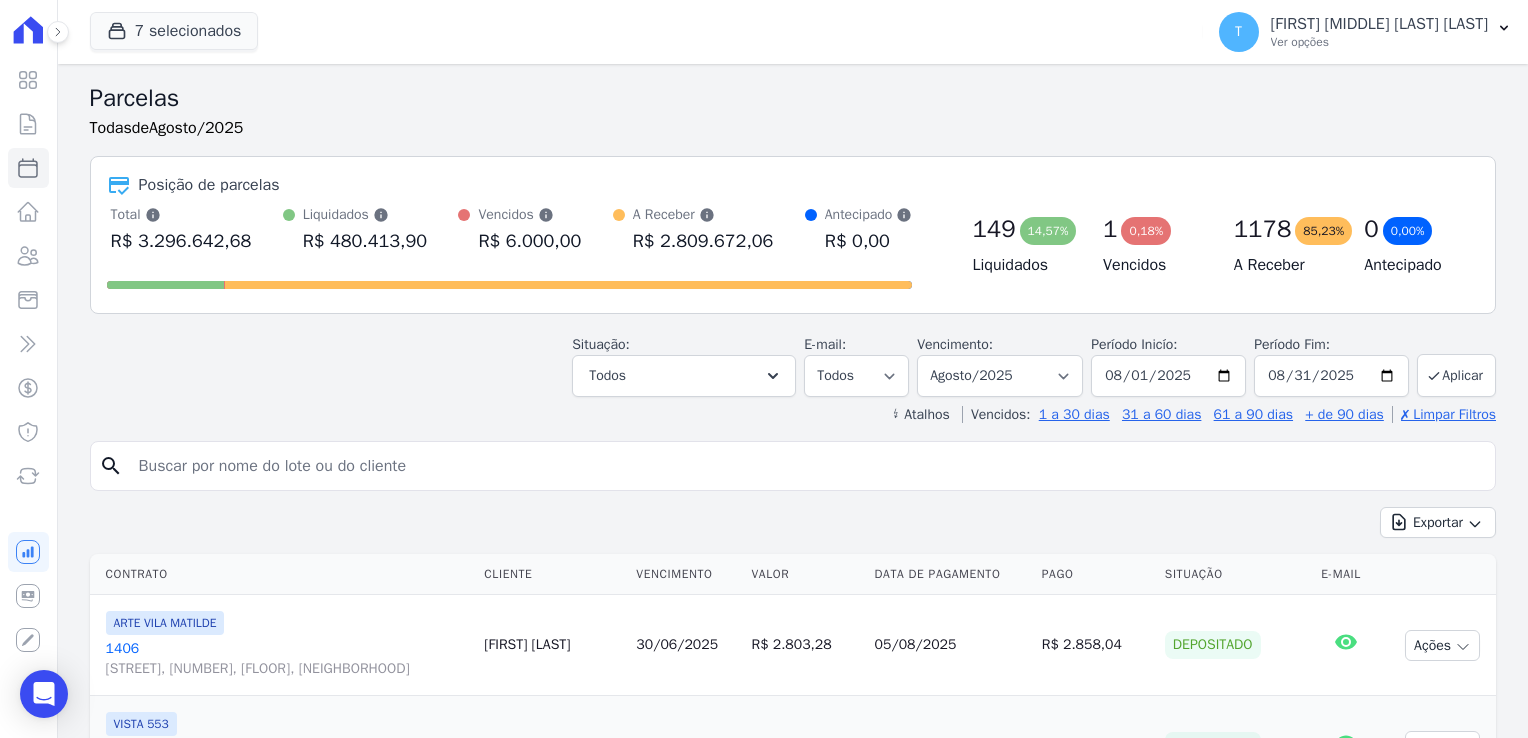 click on "Parcelas
Todas
de  Agosto/[YEAR]
Posição de parcelas
Total
Soma das parcelas pagas, vencidas, em aberto e agendadas. Não considera parcelas canceladas ou renegociadas.
[CURRENCY] [VALUE]
Liquidados" at bounding box center (793, 1635) 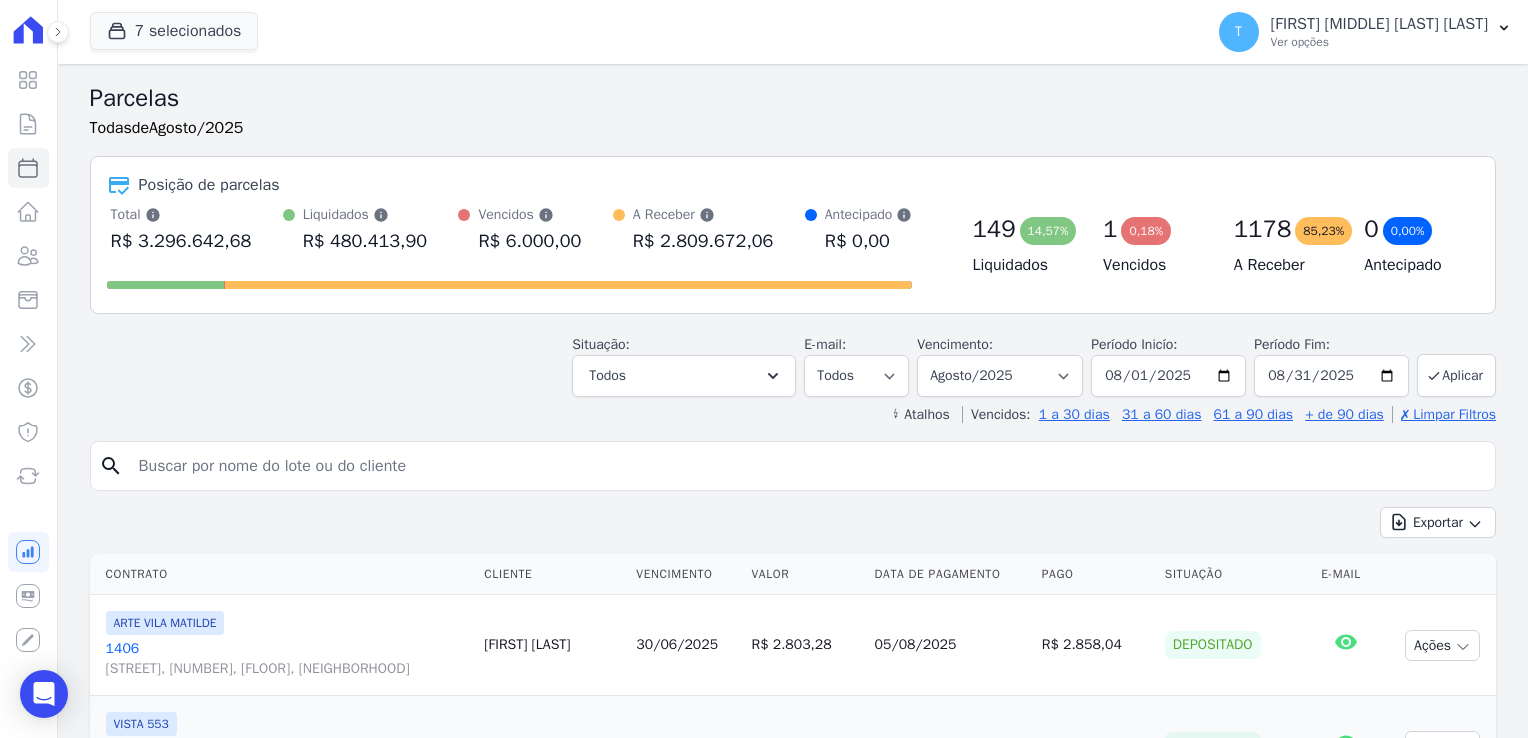 click at bounding box center (807, 466) 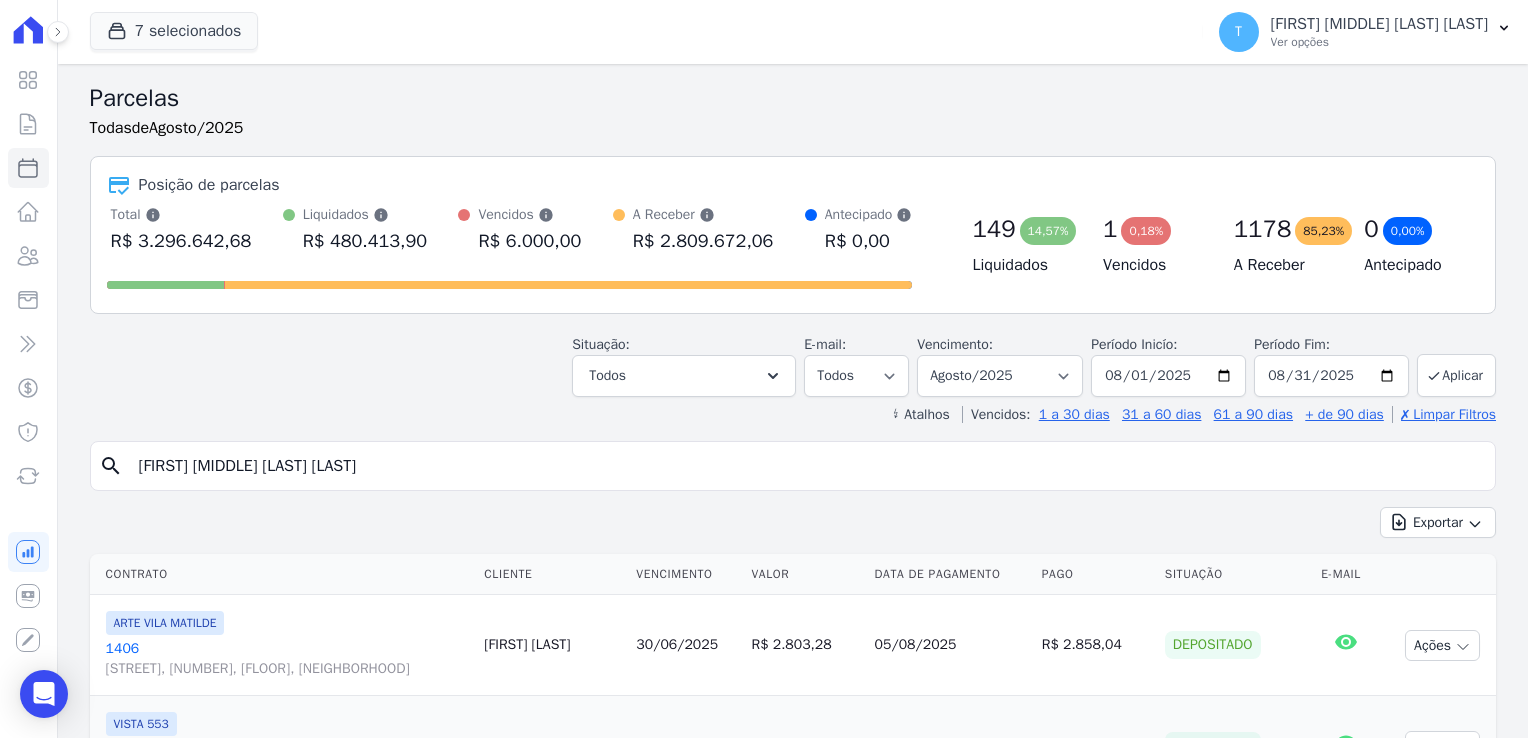 type on "[FIRST] [MIDDLE] [LAST] [LAST]" 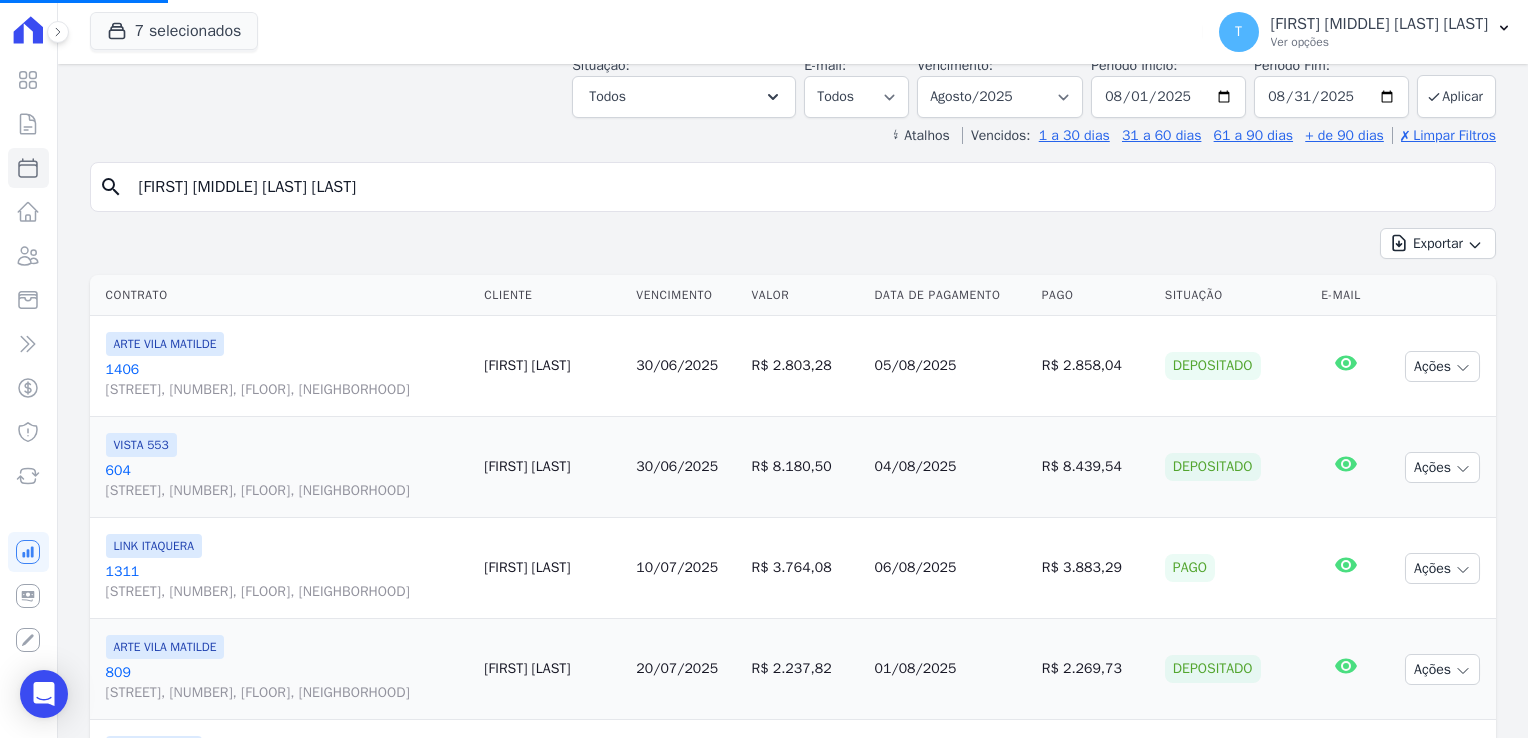 scroll, scrollTop: 300, scrollLeft: 0, axis: vertical 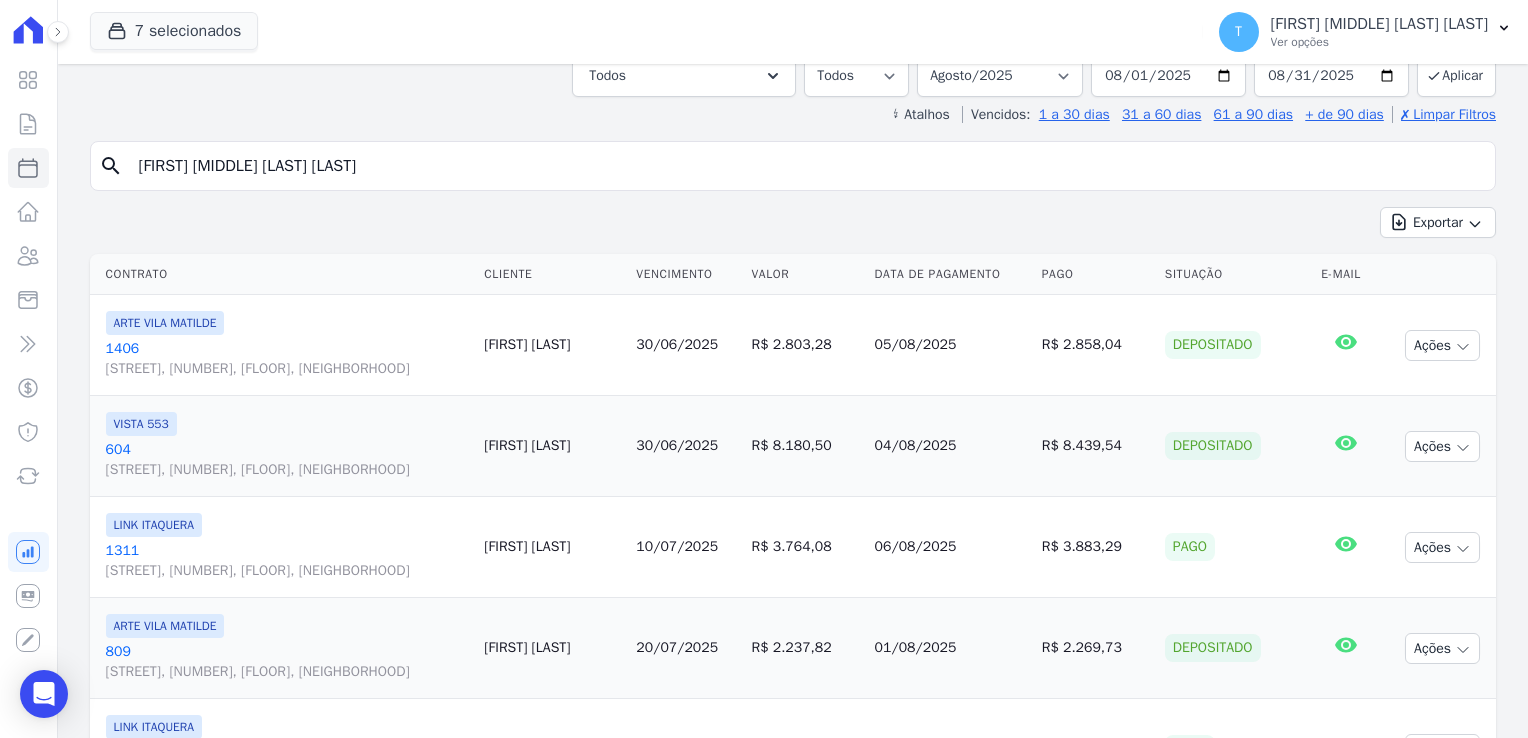 select 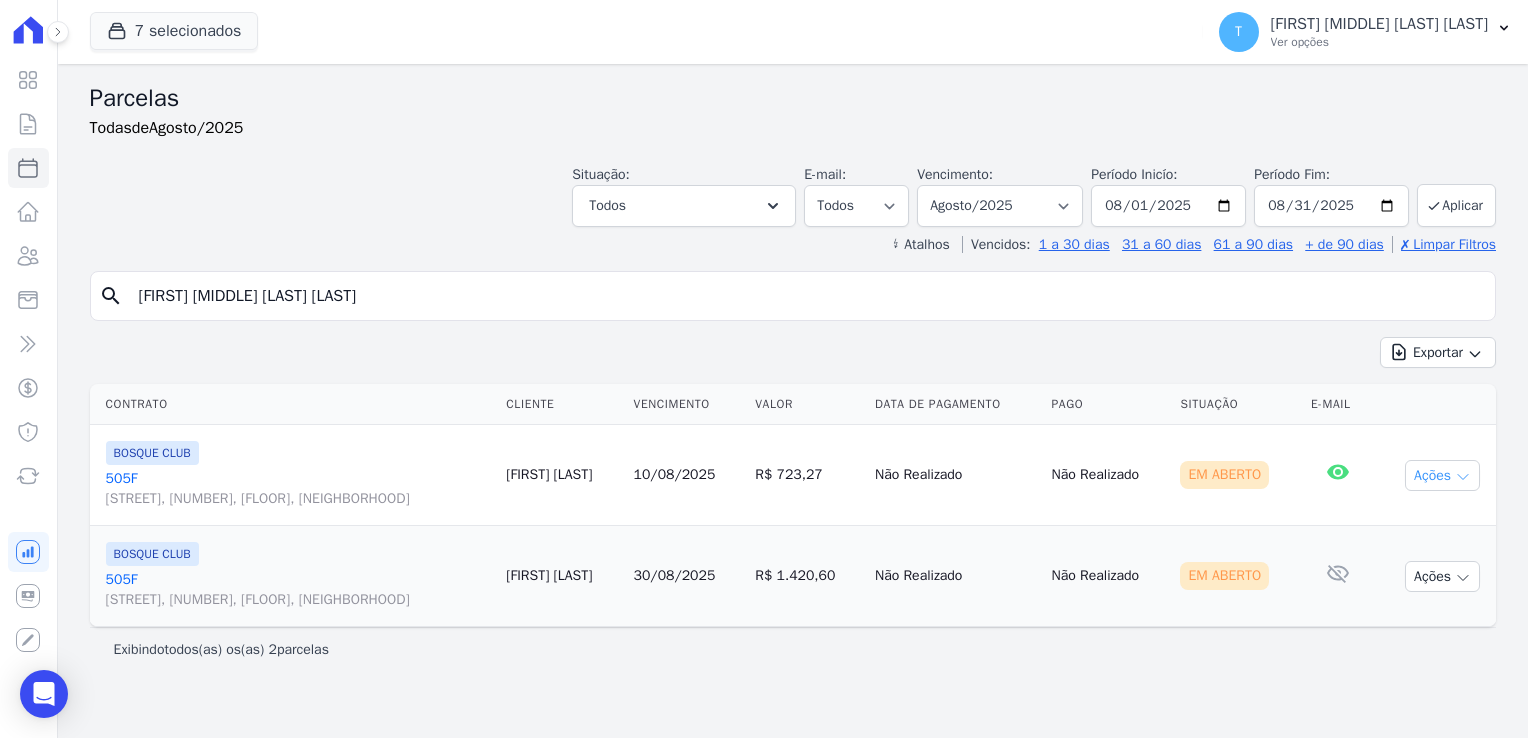 click 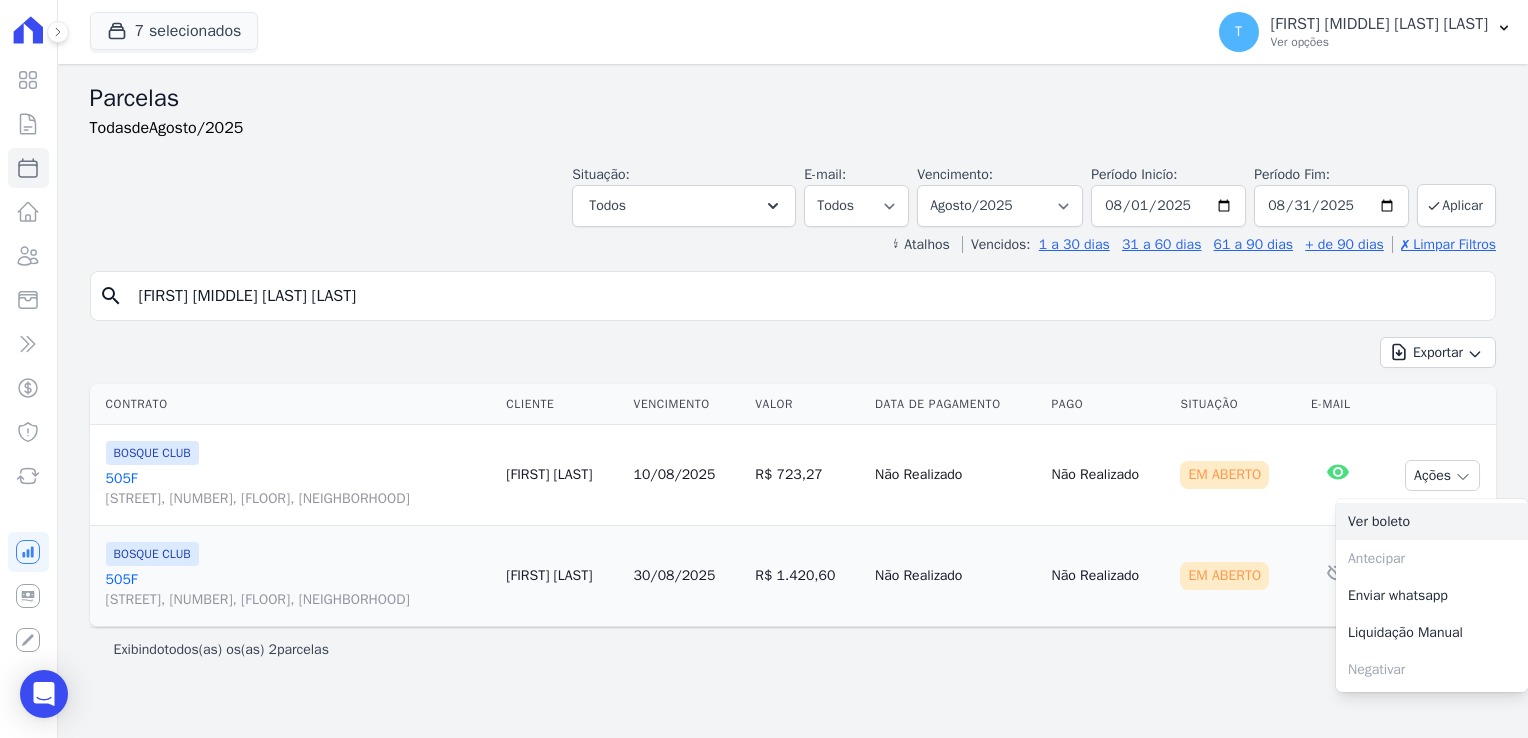 click on "Ver boleto" at bounding box center (1432, 521) 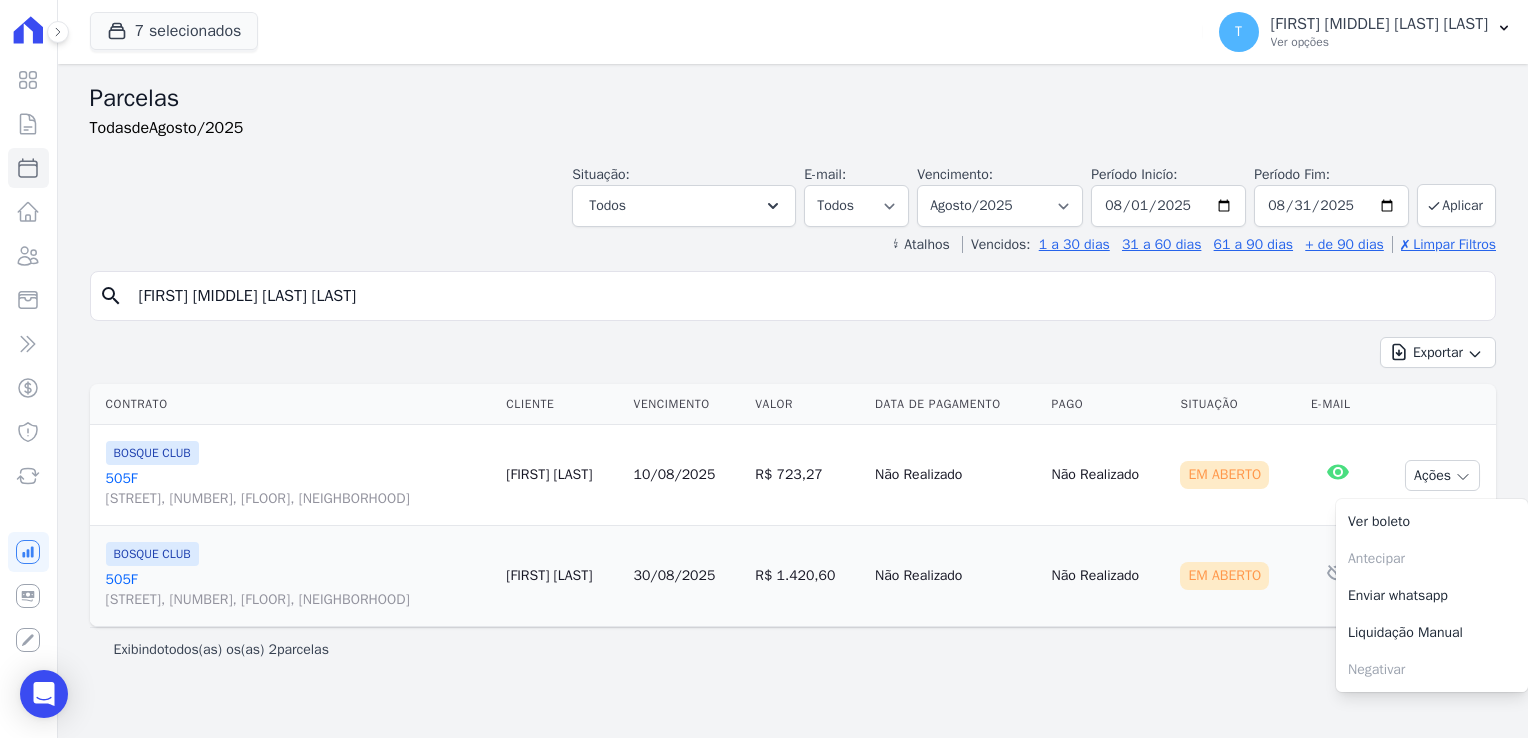 click on "Exibindo  todos(as) os(as) 2  parcelas" at bounding box center (793, 649) 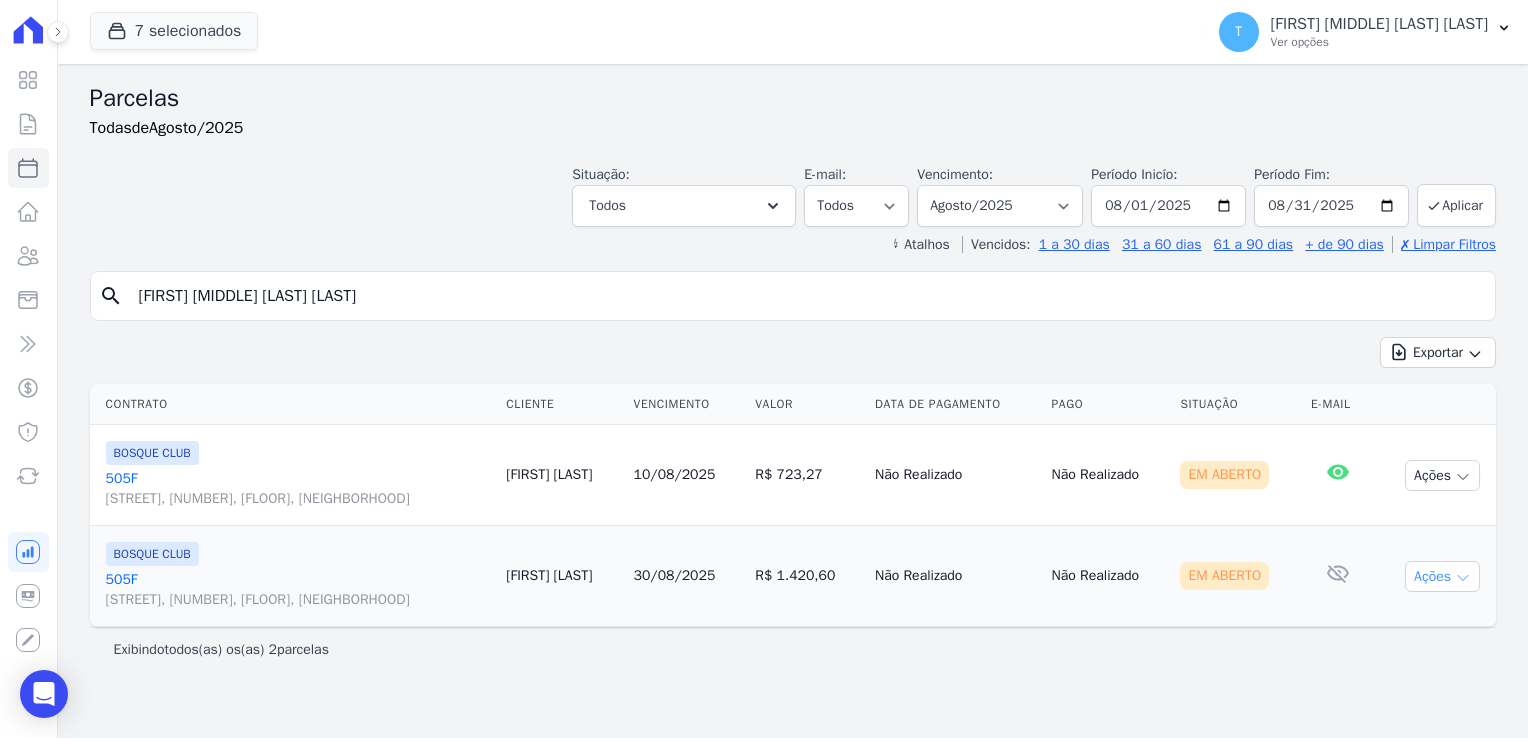 click 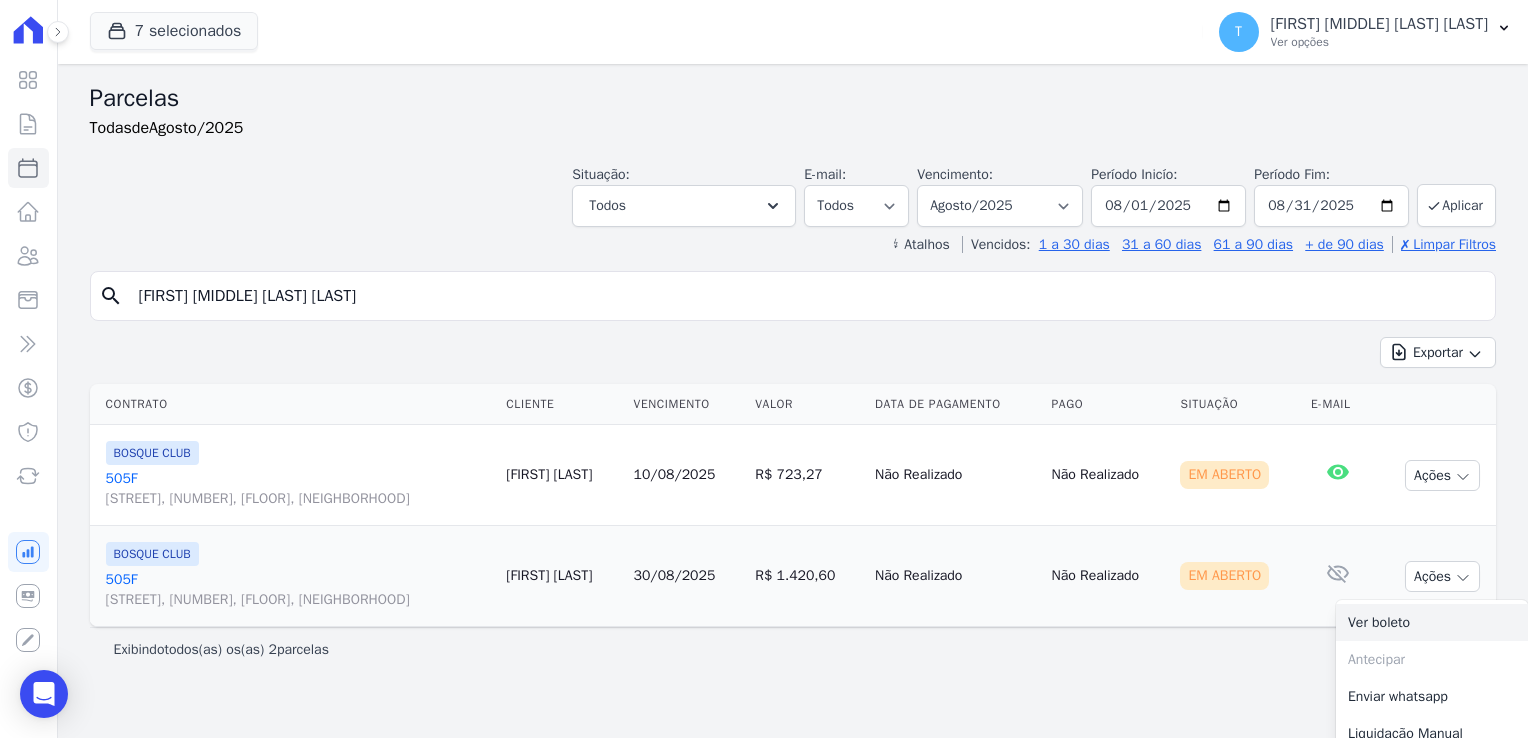 click on "Ver boleto" at bounding box center (1432, 622) 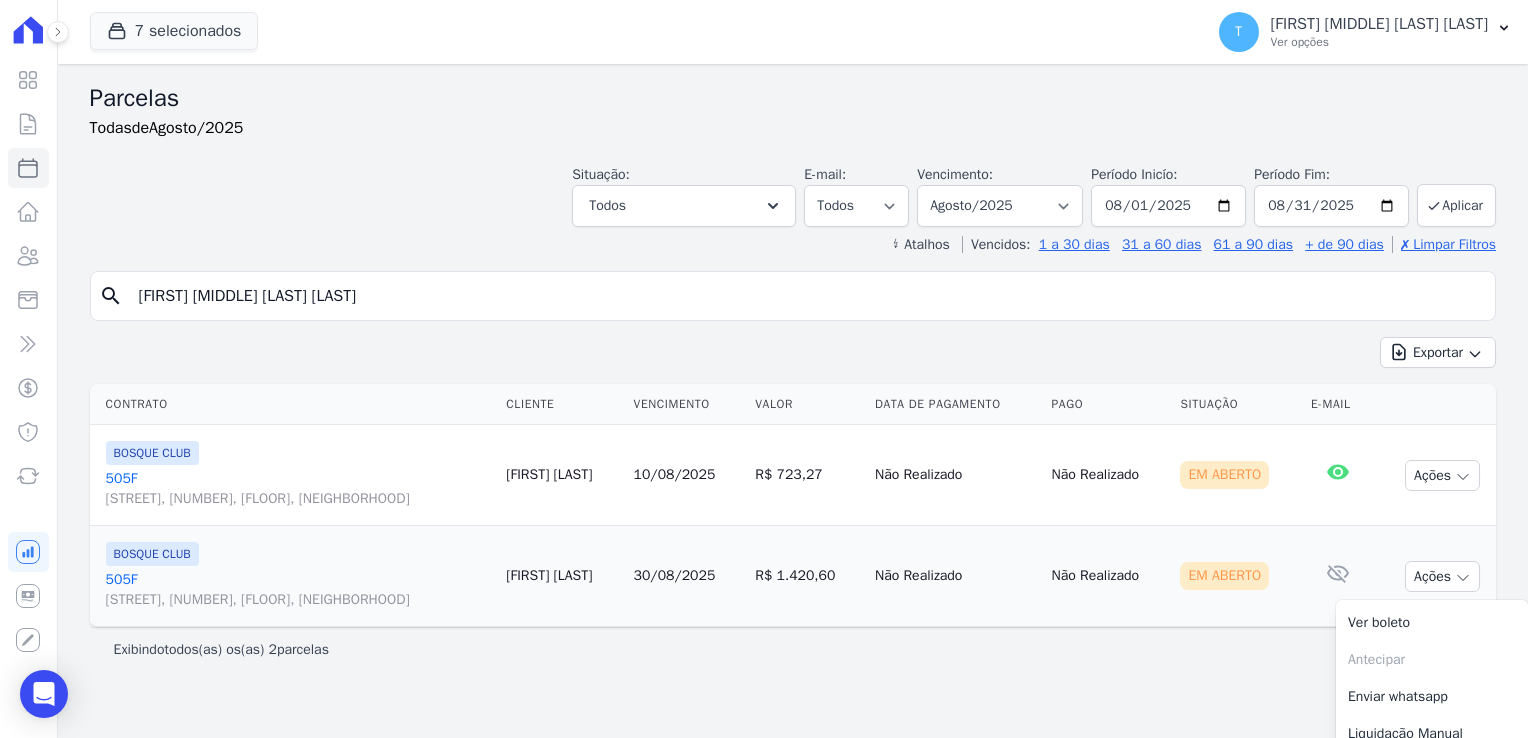 drag, startPoint x: 378, startPoint y: 302, endPoint x: 132, endPoint y: 304, distance: 246.00813 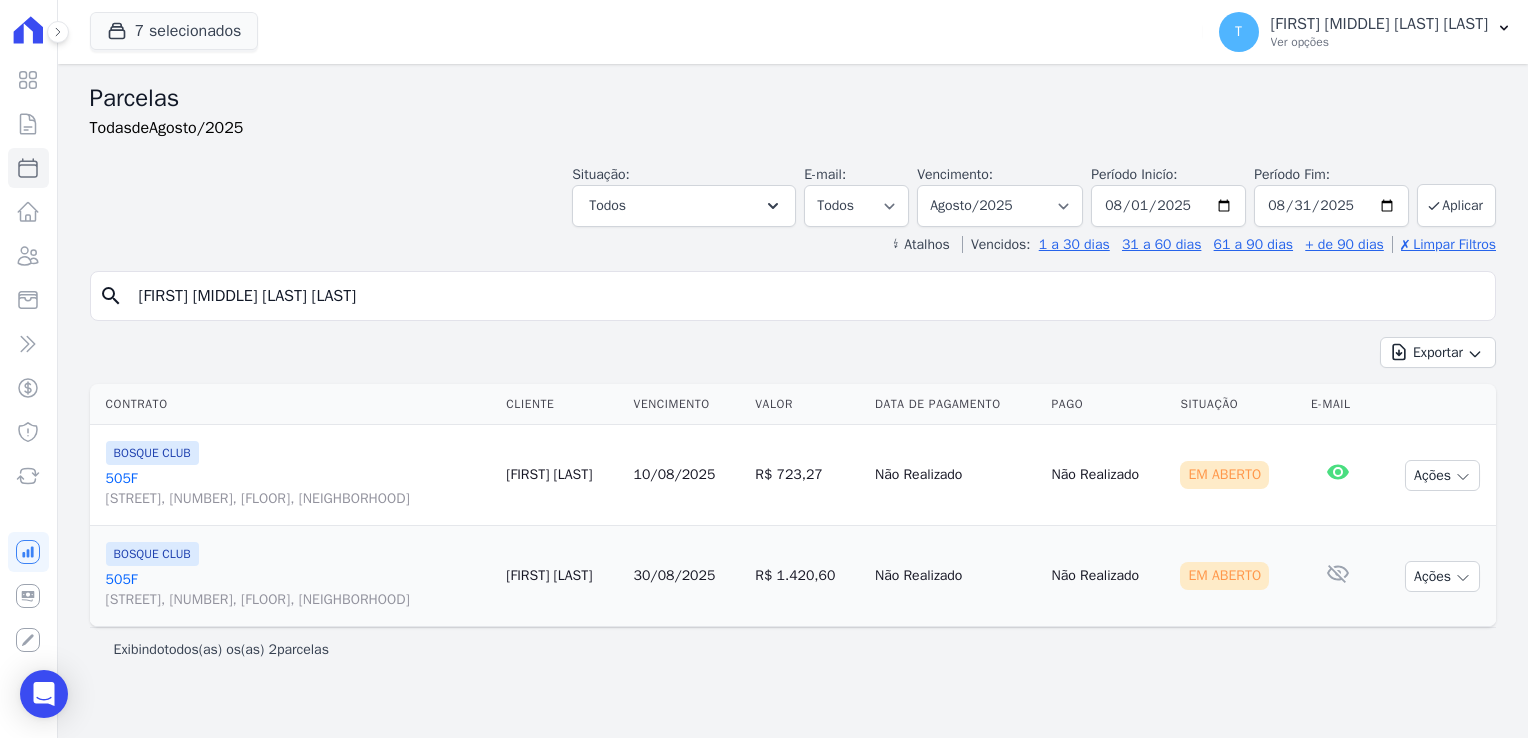 paste on "[FIRST] [LAST] [LAST]" 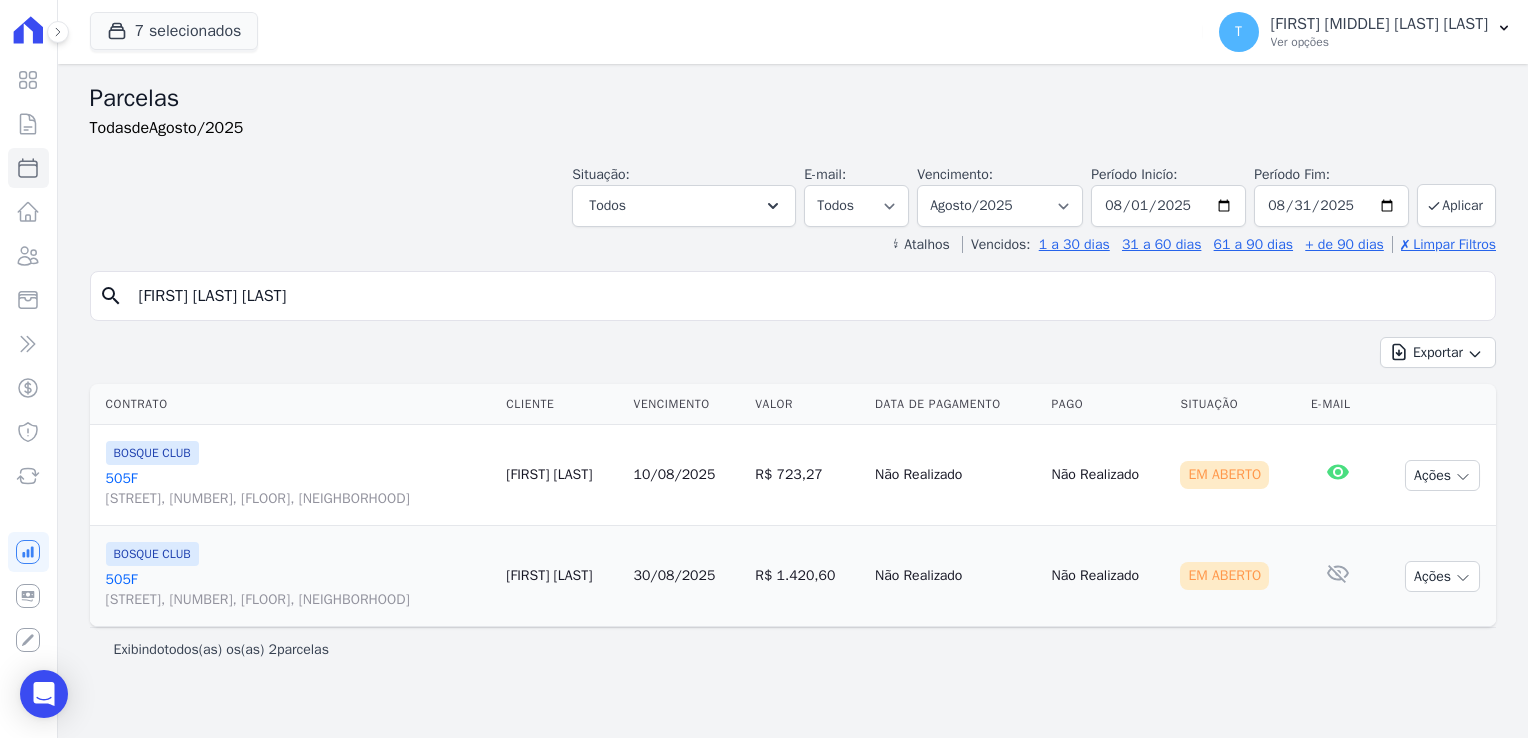 type on "[FIRST] [LAST] [LAST]" 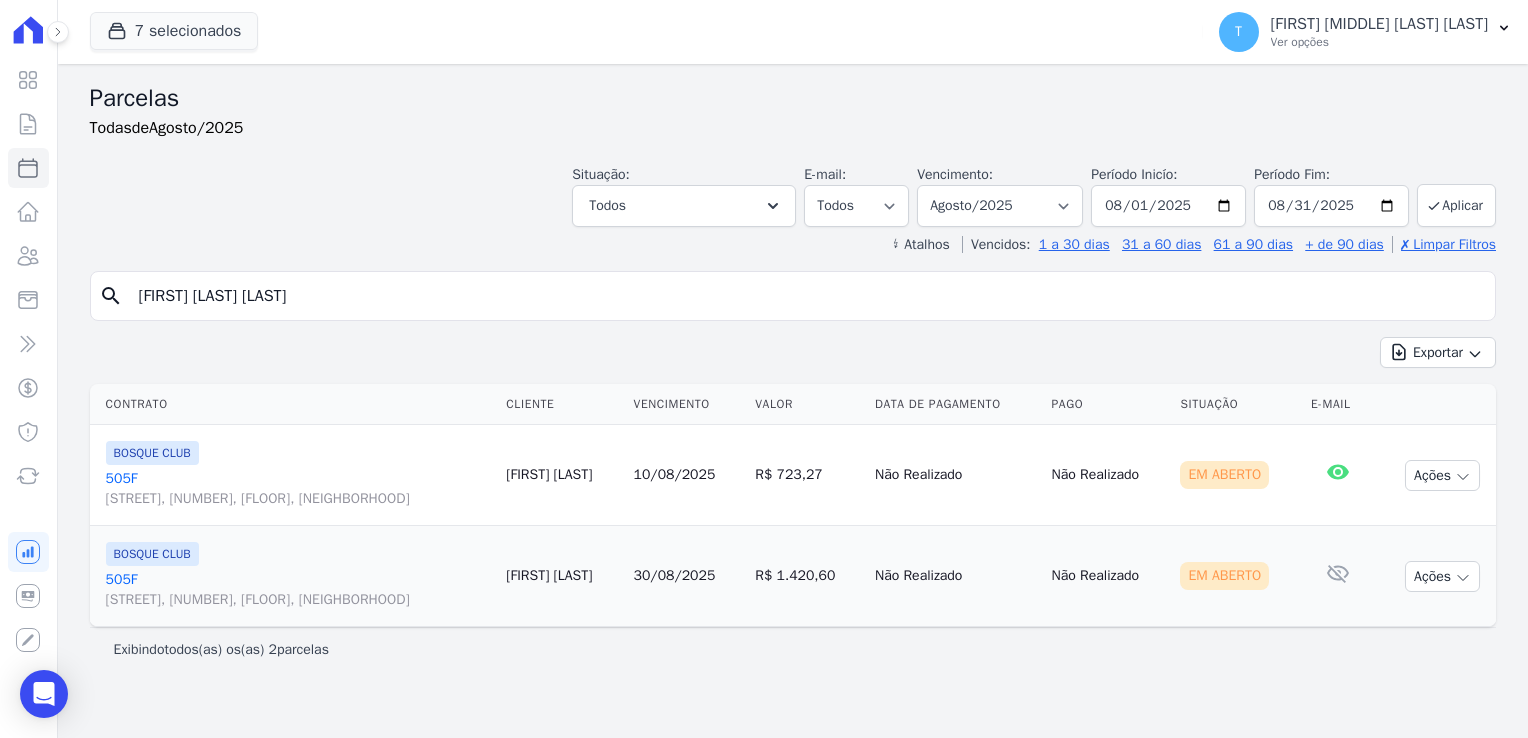 select 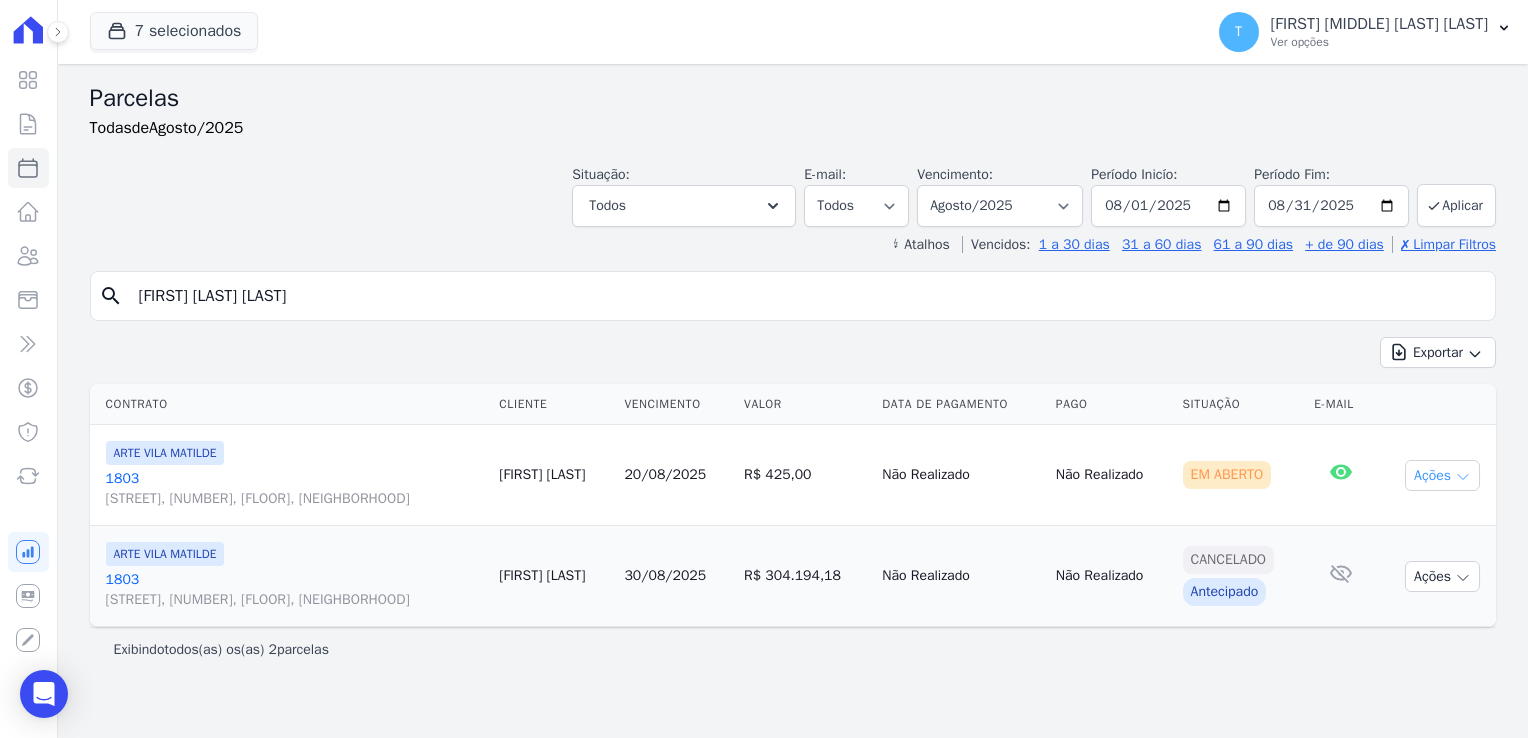 click 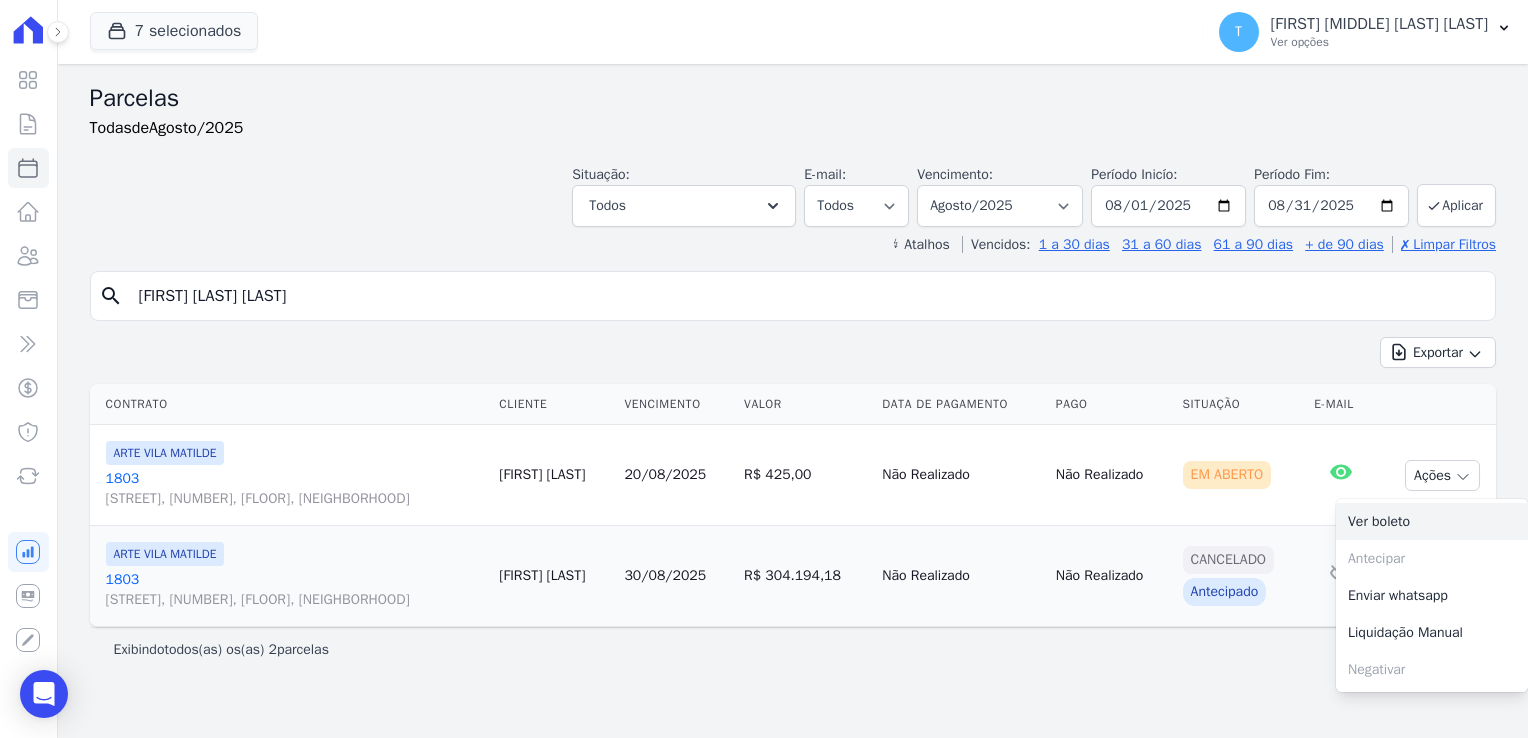 click on "Ver boleto" at bounding box center [1432, 521] 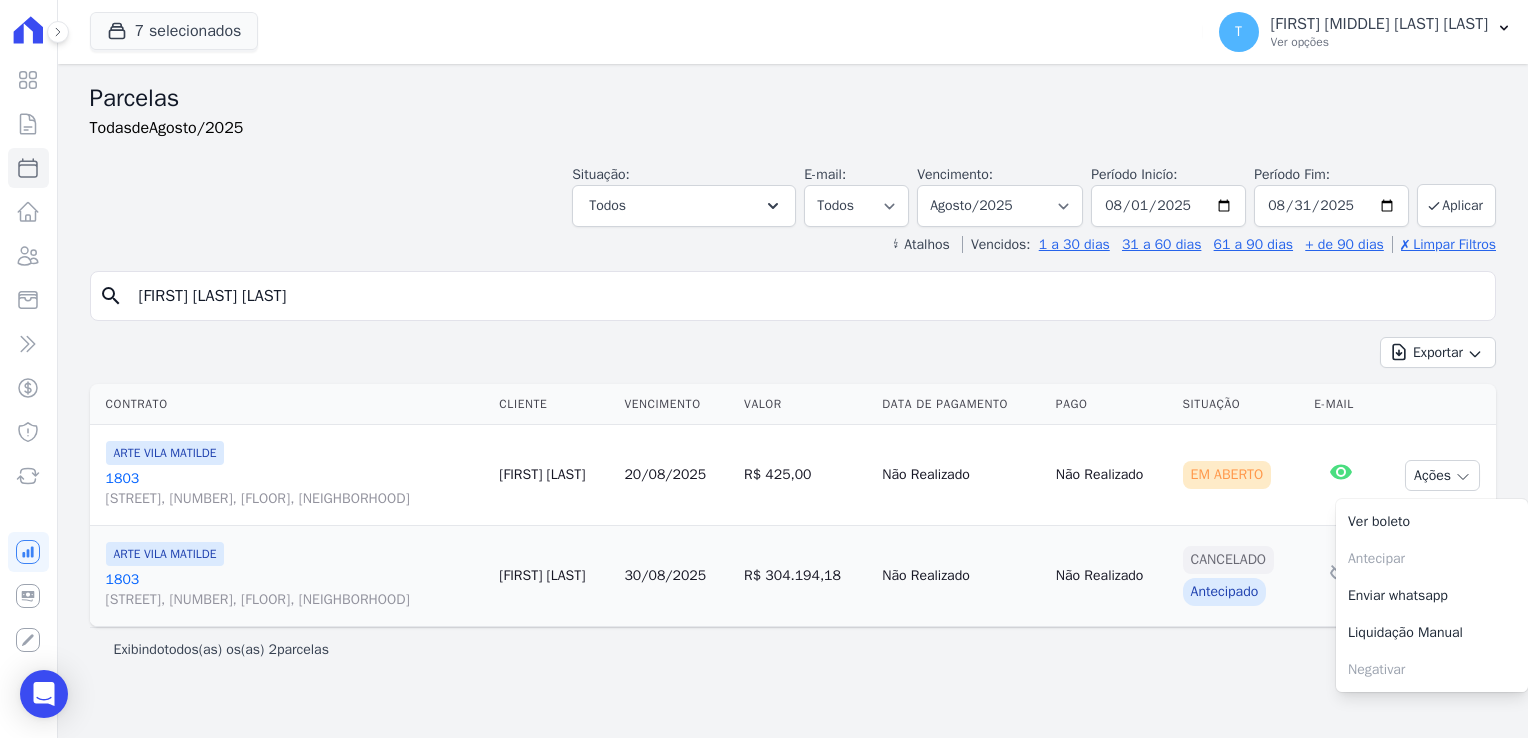 click on "[FIRST] [LAST] [LAST]" at bounding box center (807, 296) 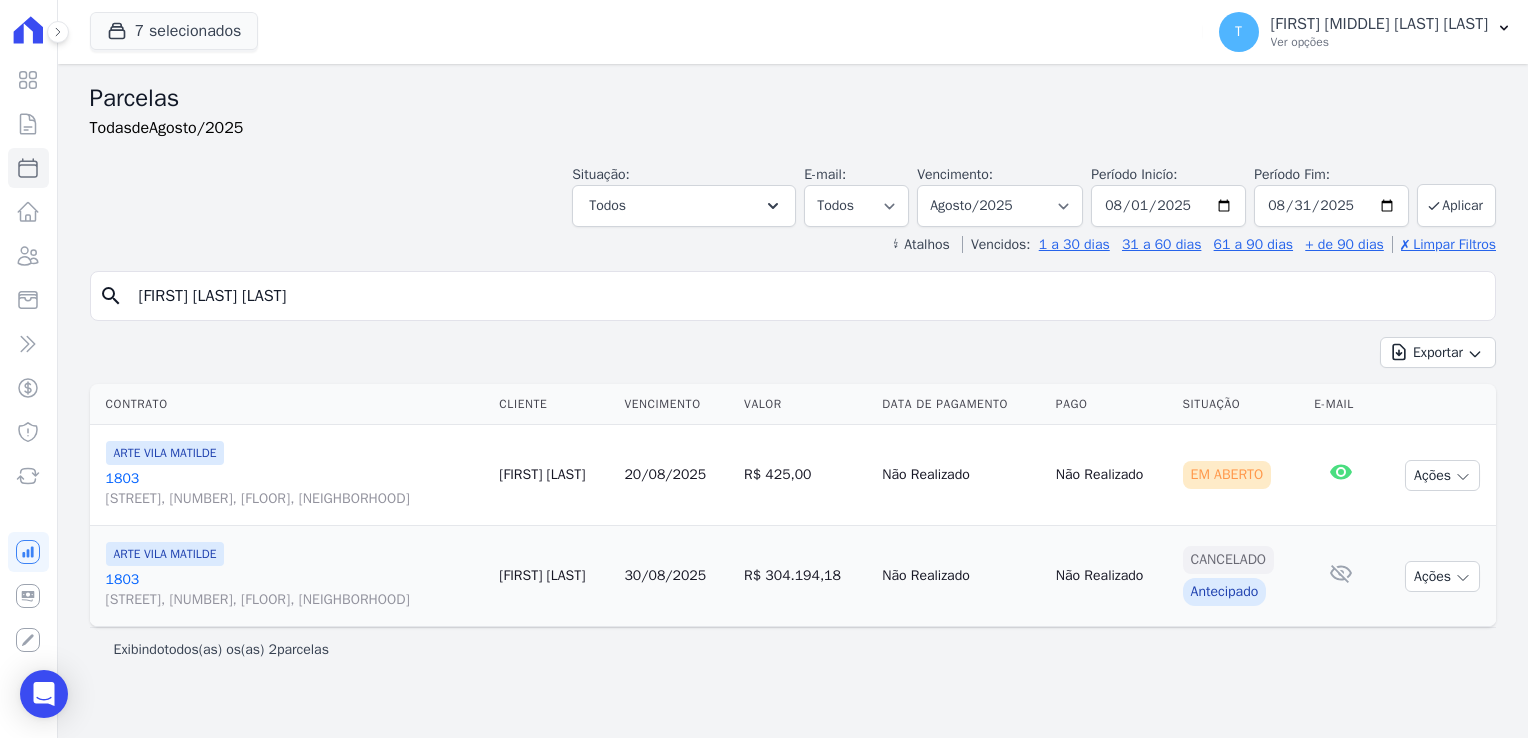 drag, startPoint x: 333, startPoint y: 303, endPoint x: 153, endPoint y: 302, distance: 180.00278 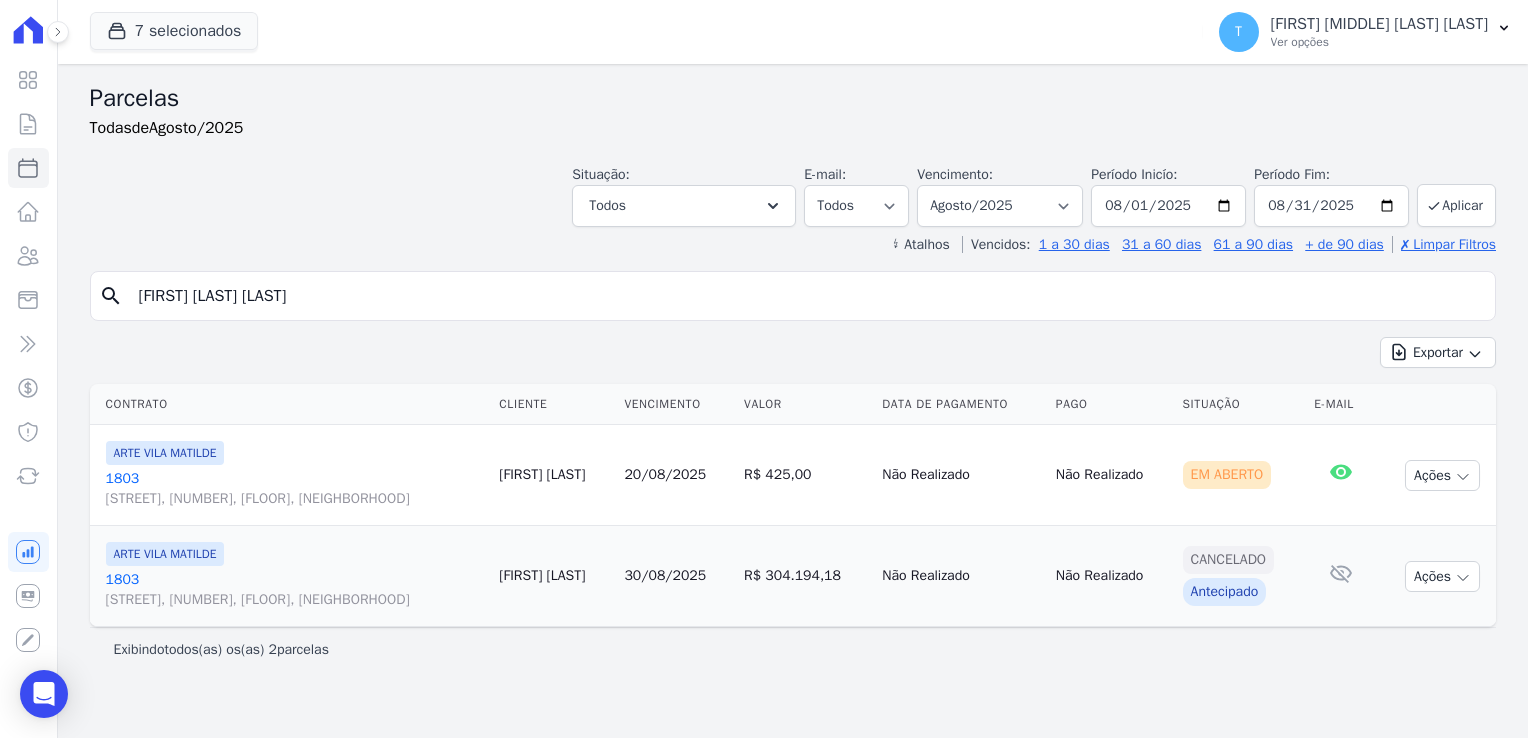 click on "[FIRST] [LAST] [LAST]" at bounding box center (807, 296) 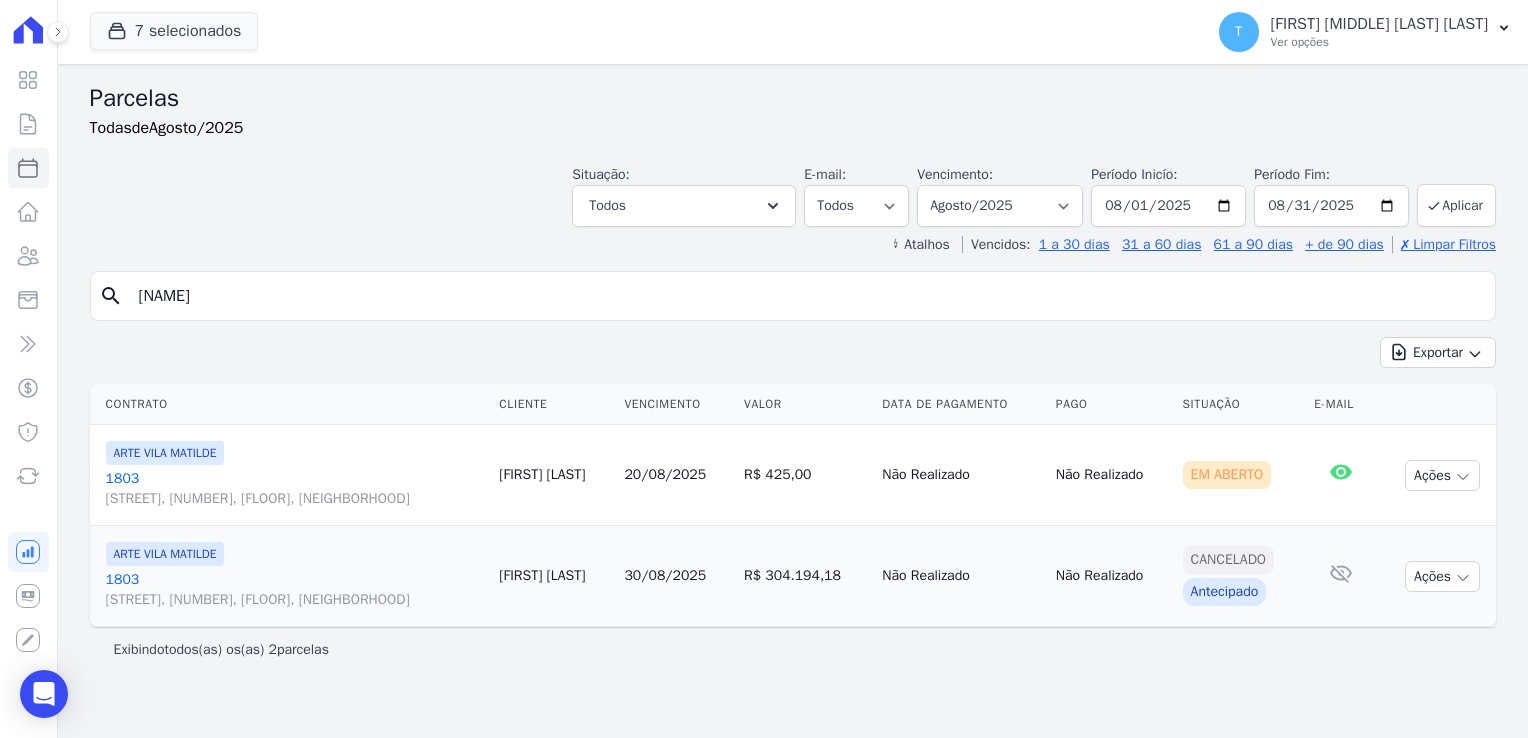 type on "[NAME]" 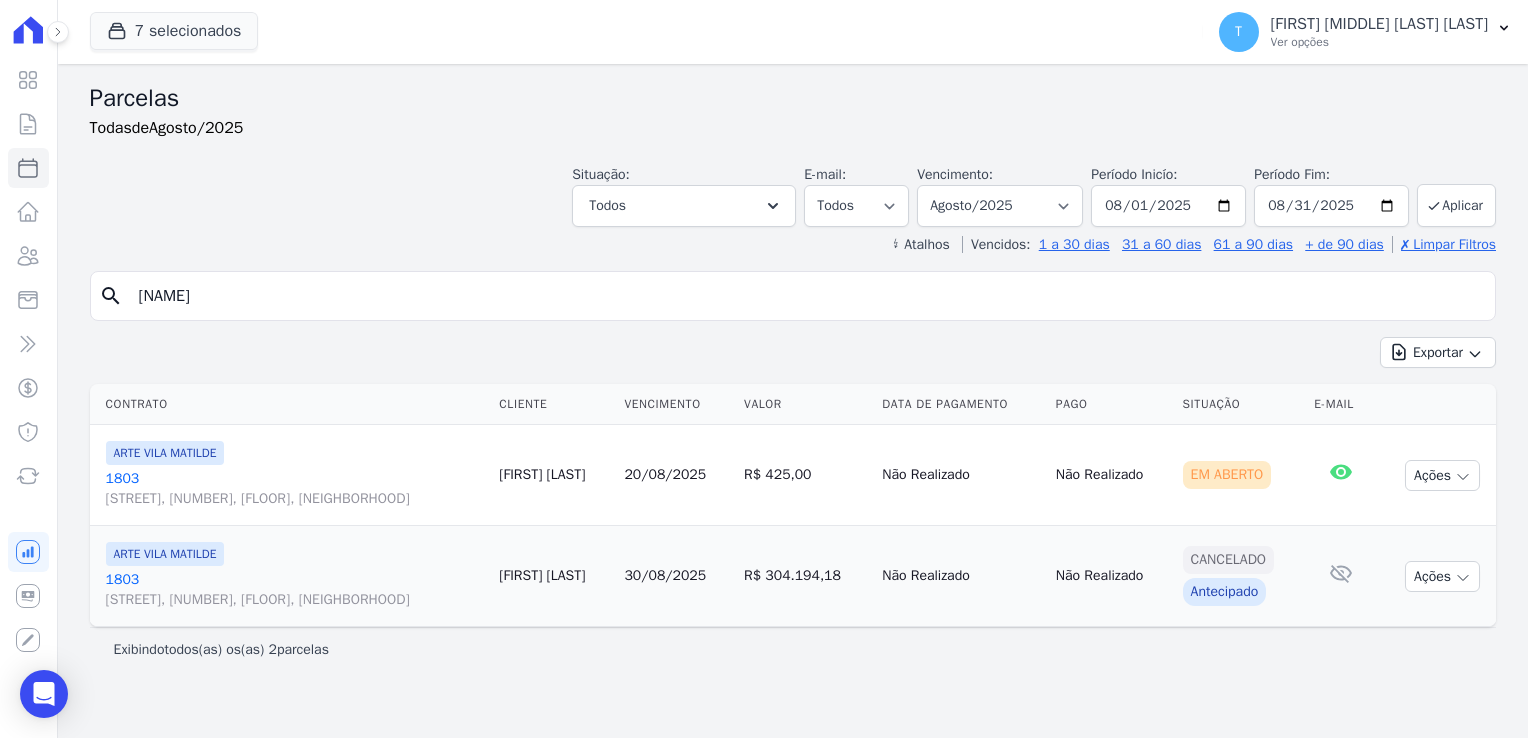 type 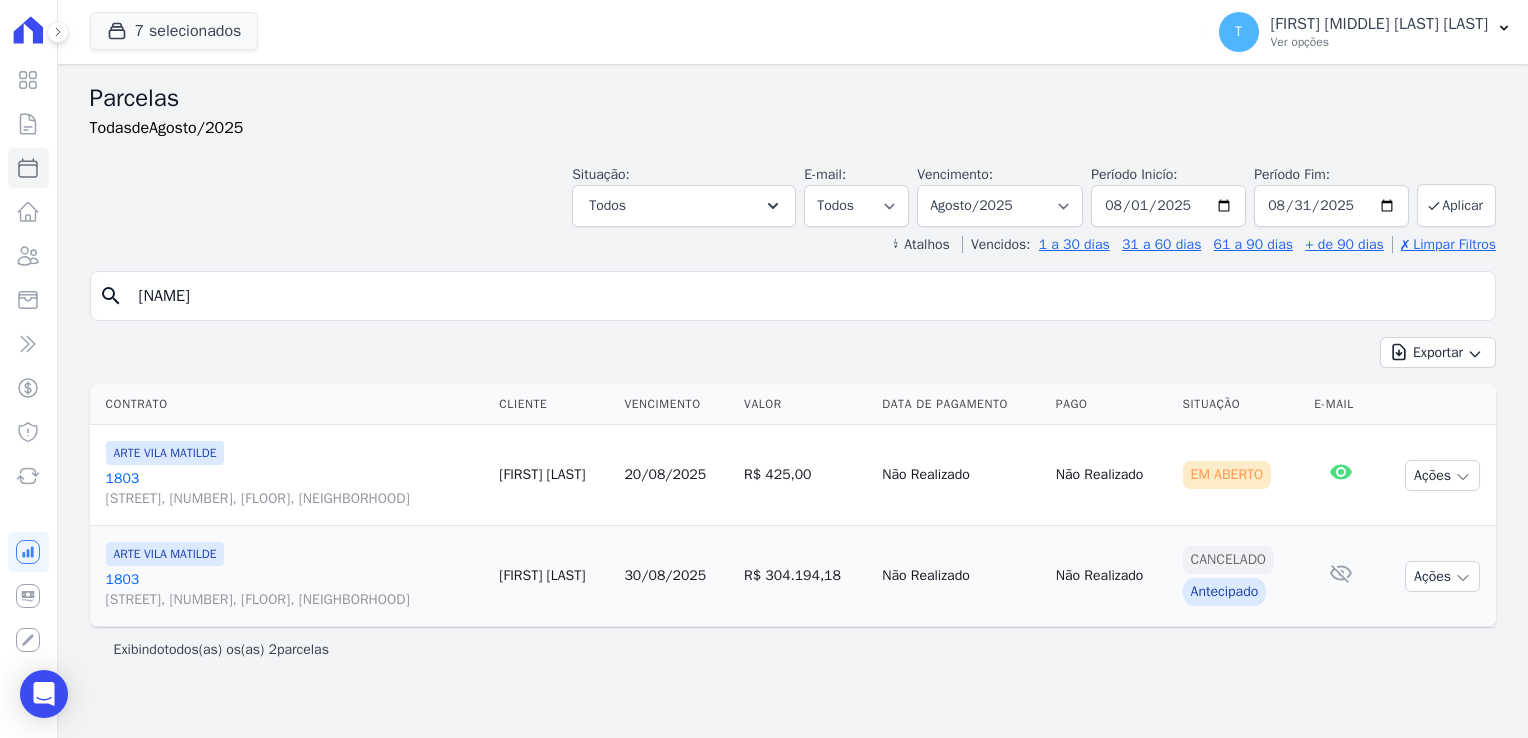 click on "Exportar" at bounding box center [1438, 352] 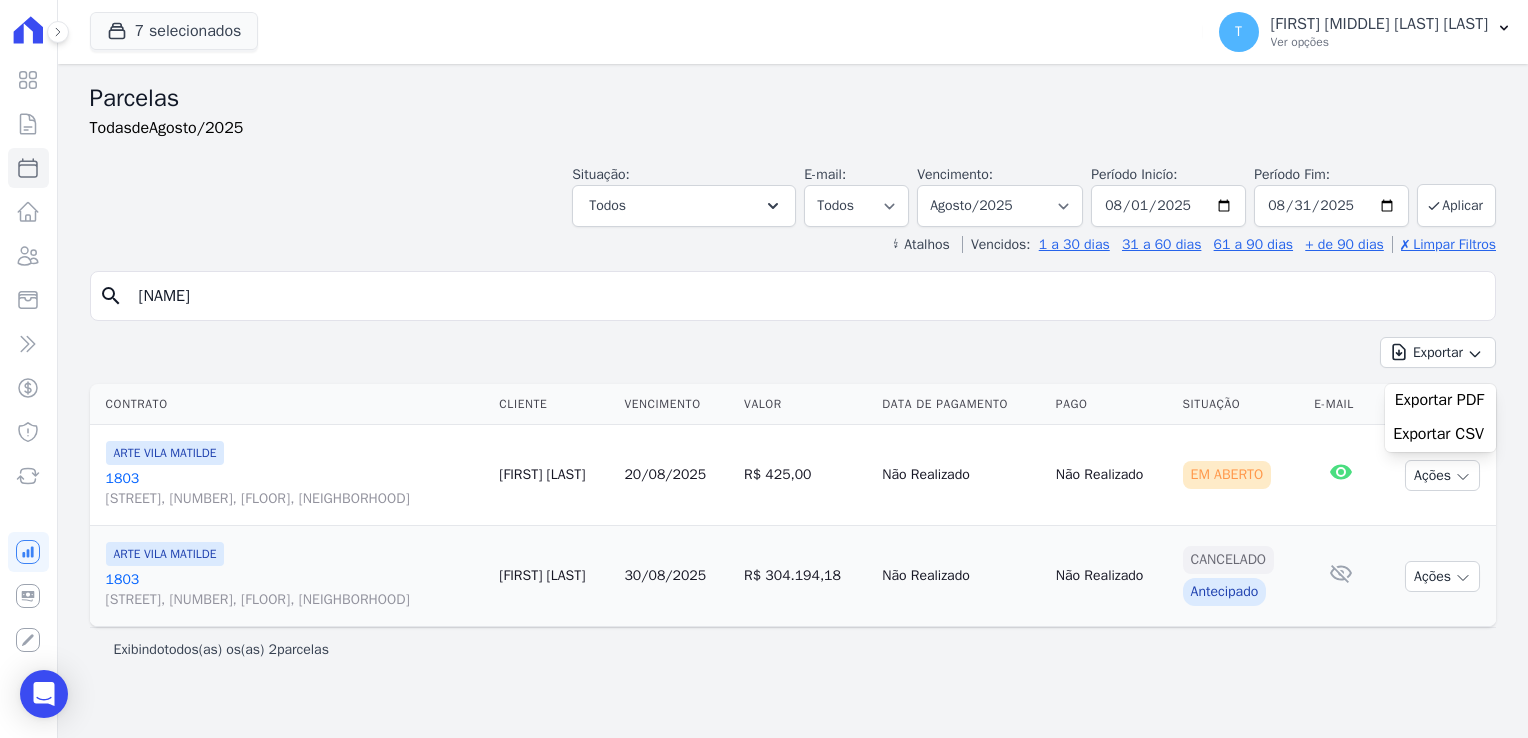 click on "[NAME]" at bounding box center [807, 296] 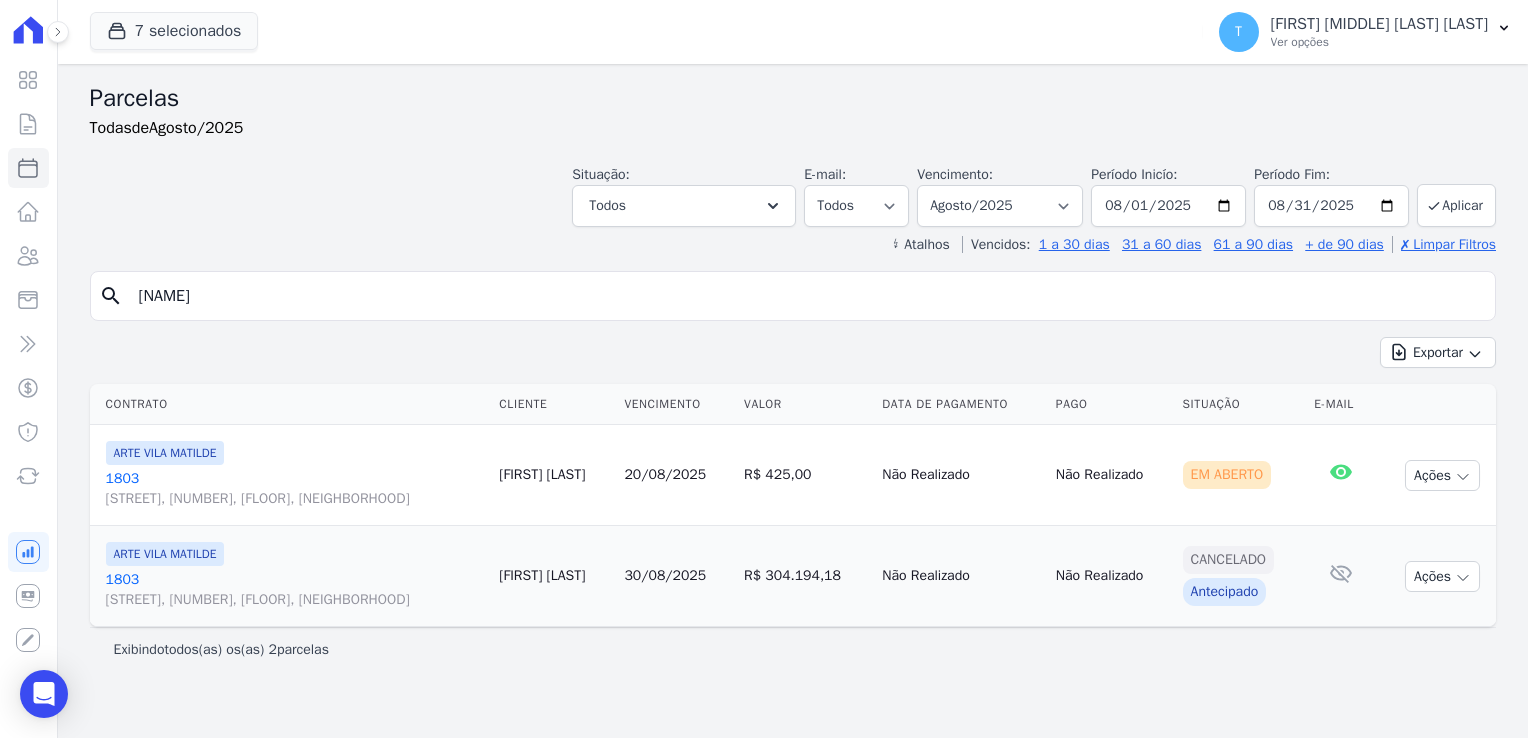 select 